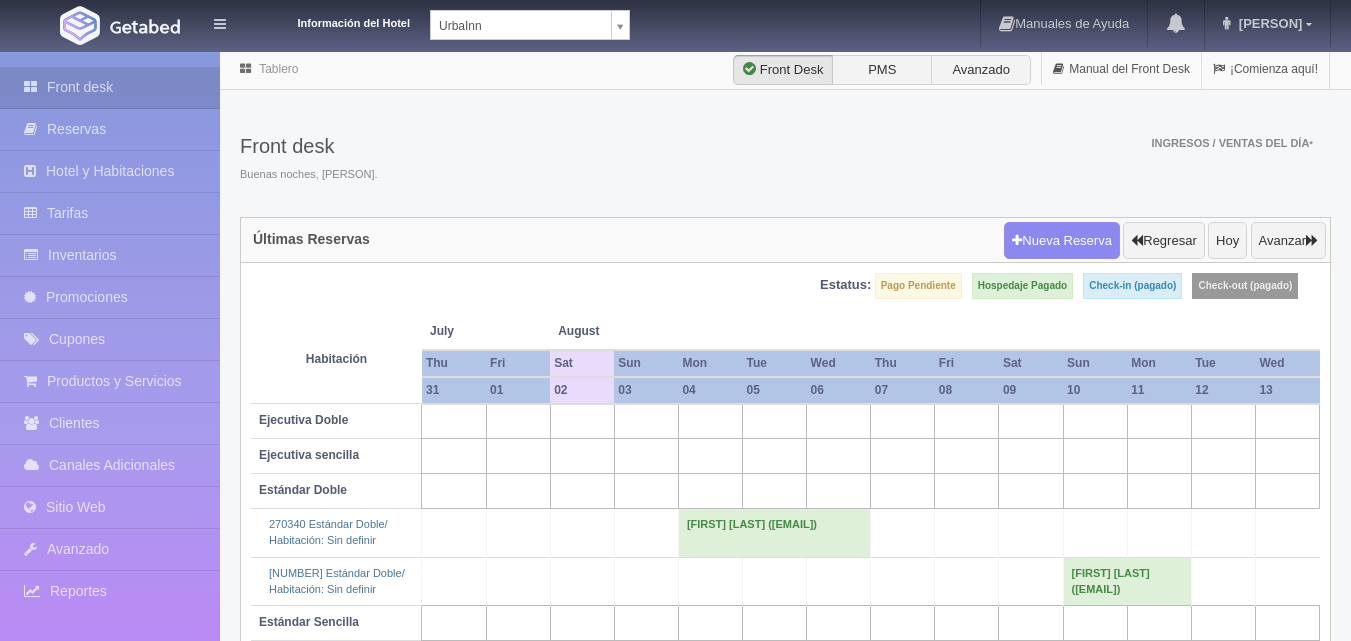 scroll, scrollTop: 0, scrollLeft: 0, axis: both 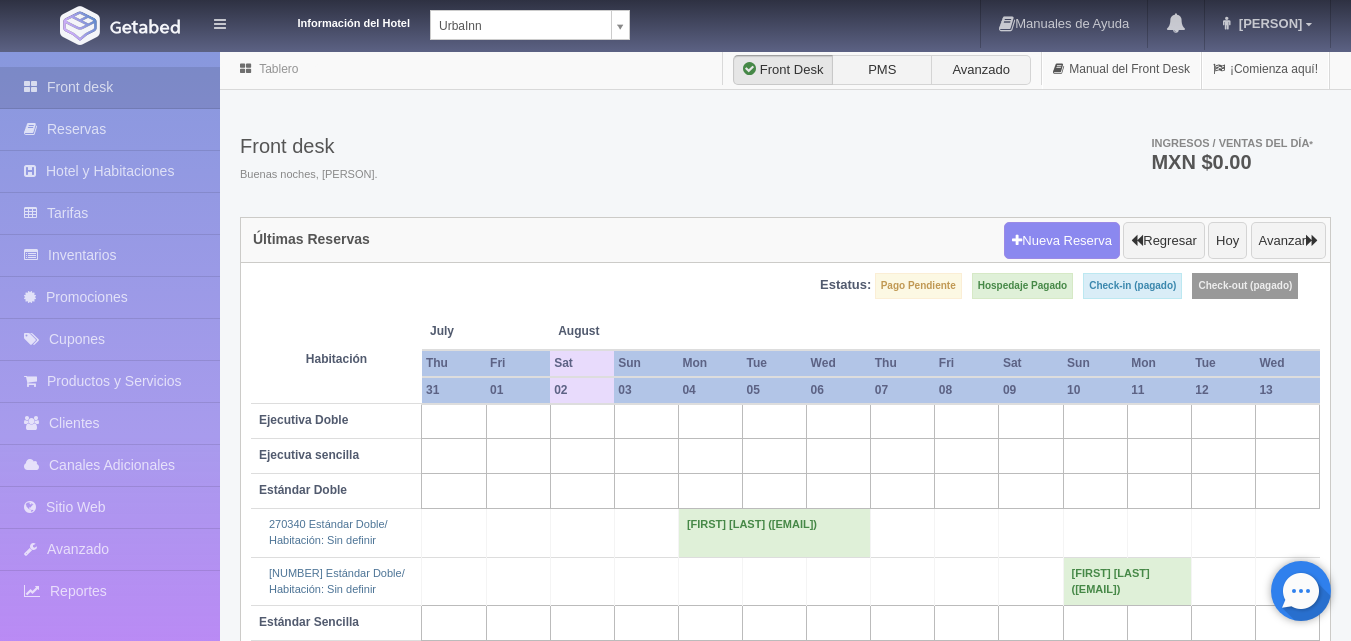 click on "Información del Hotel
UrbaInn
UrbaInn
Hotel Rosgaud
Manuales de Ayuda
Actualizaciones recientes
Mitzi
Mi Perfil
Salir / Log Out
Procesando...
Front desk
Reservas
Hotel y Habitaciones
Tarifas
Inventarios
Promociones
Cupones
Productos y Servicios
Clientes" at bounding box center (675, 397) 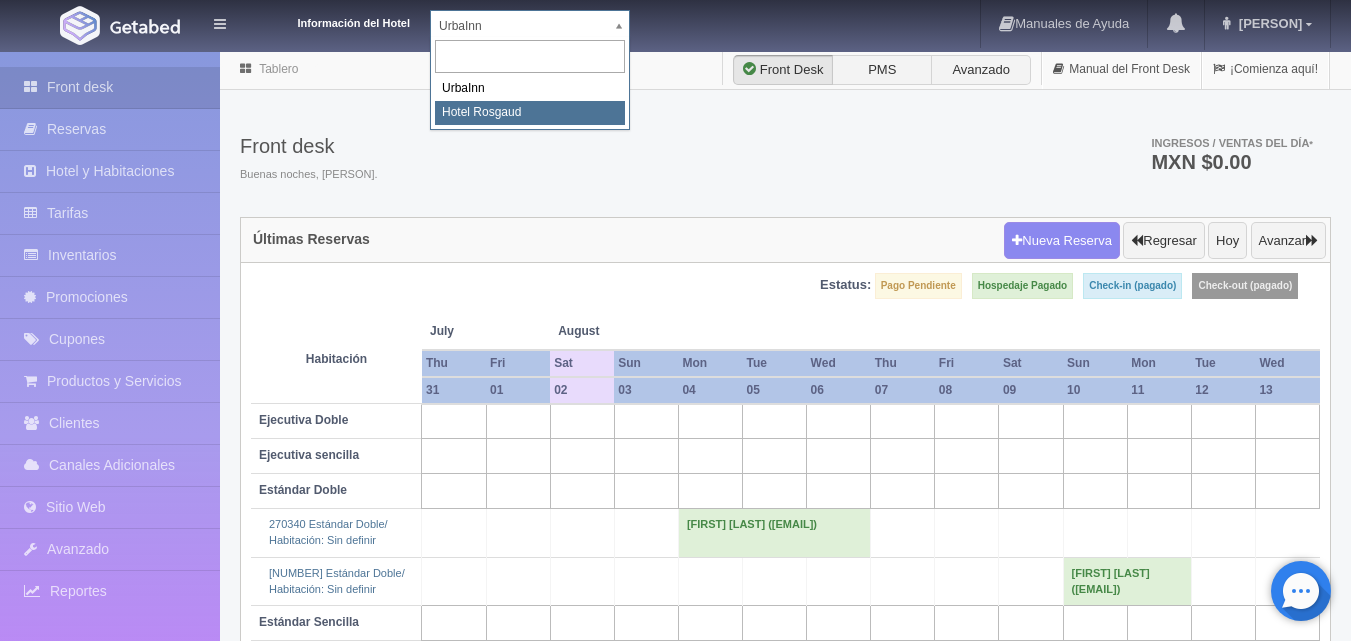 select on "561" 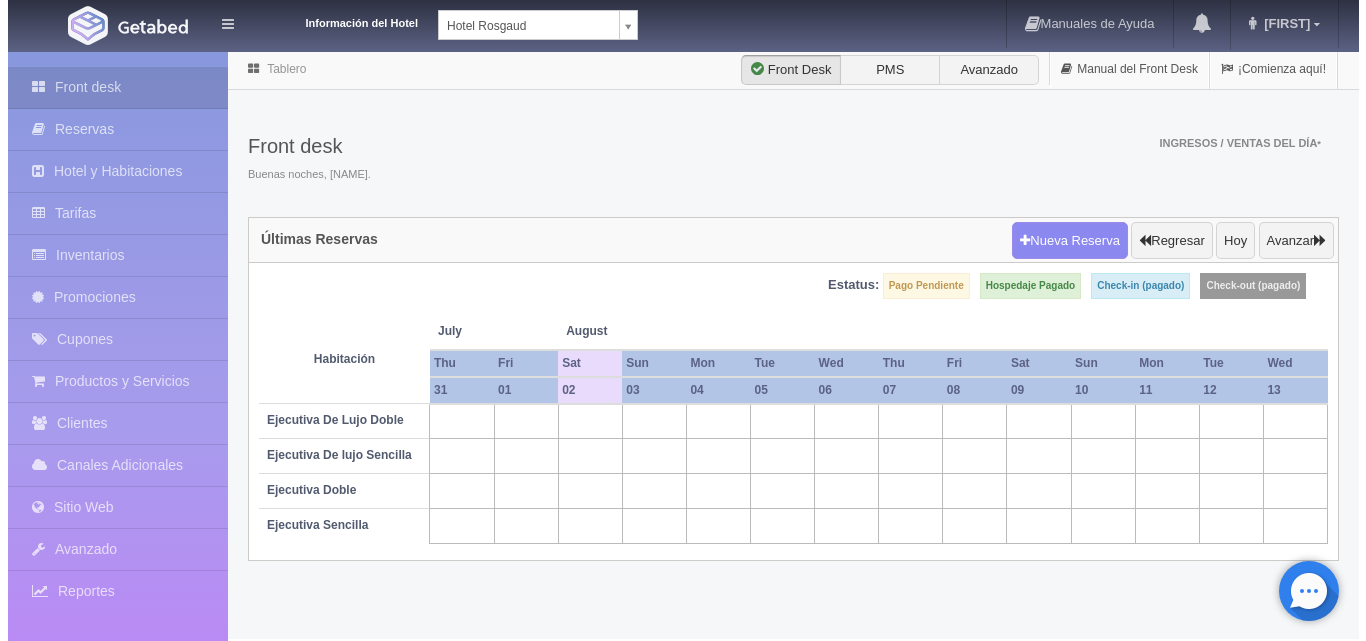 scroll, scrollTop: 0, scrollLeft: 0, axis: both 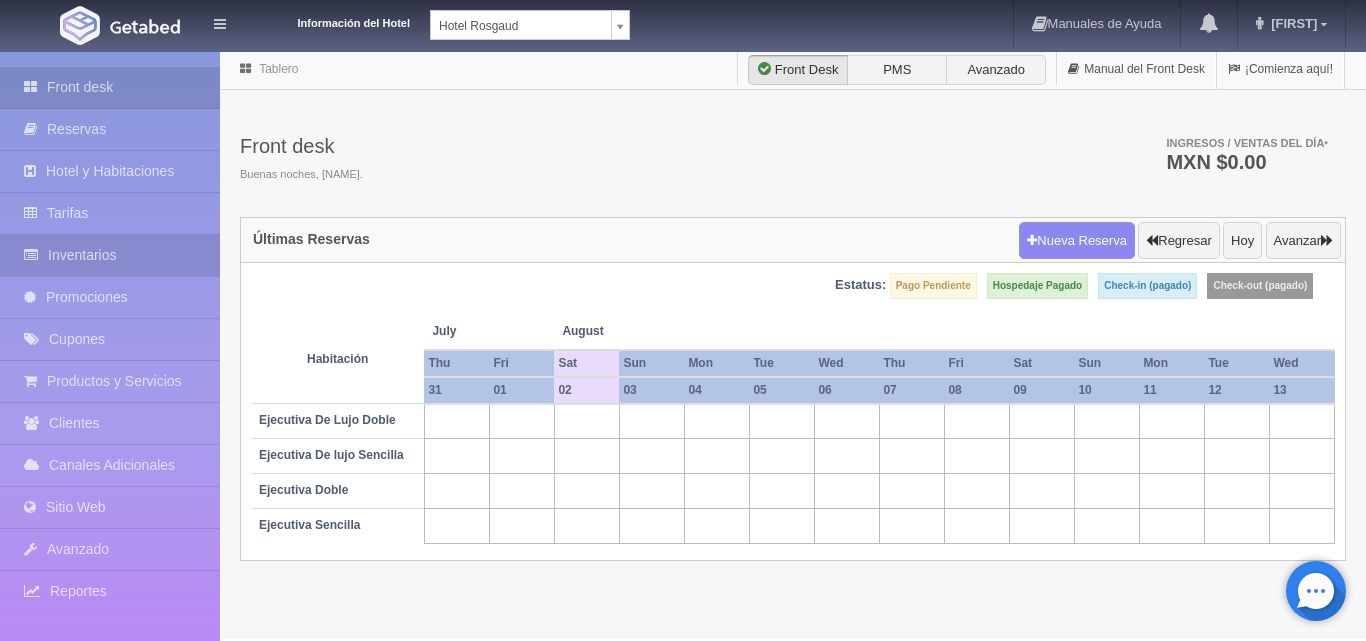 click on "Inventarios" at bounding box center [110, 255] 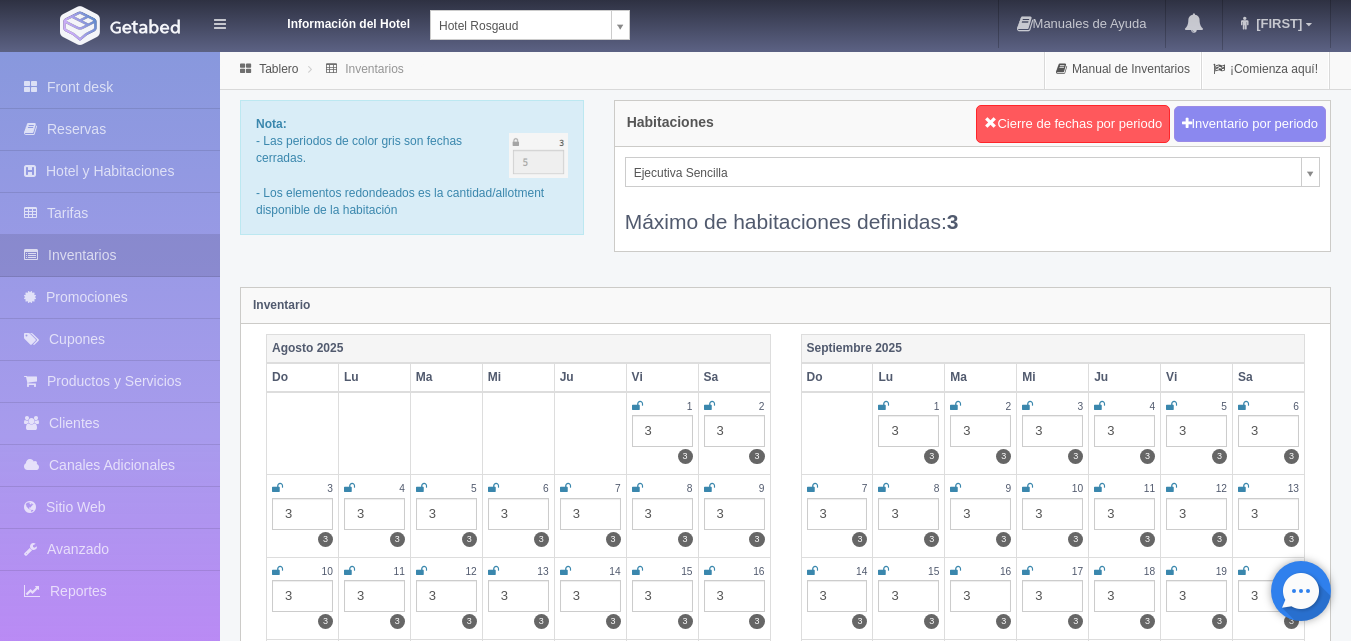 scroll, scrollTop: 0, scrollLeft: 0, axis: both 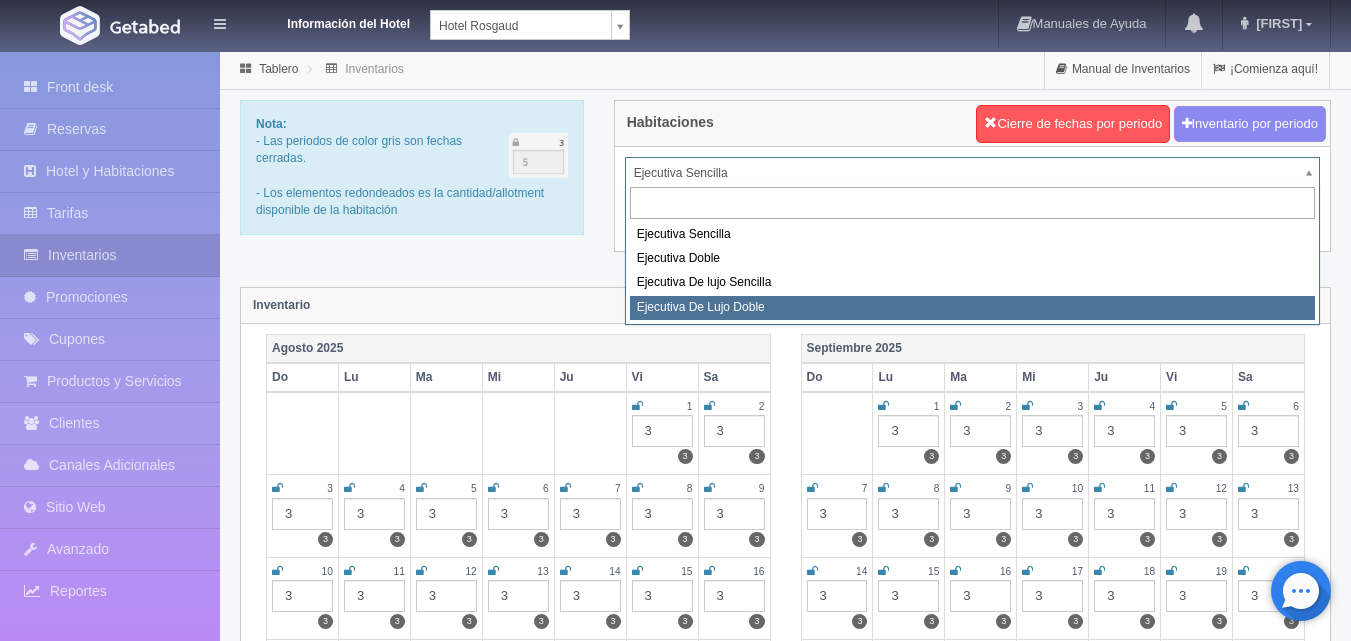 select on "1845" 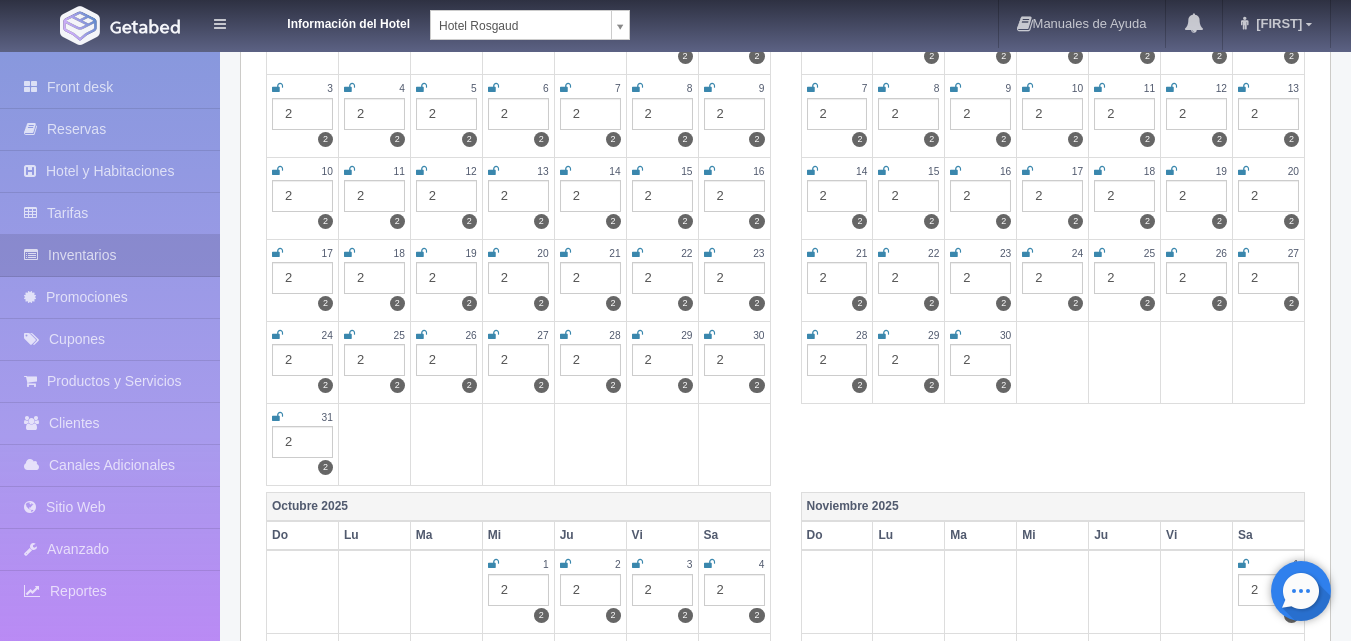 scroll, scrollTop: 300, scrollLeft: 0, axis: vertical 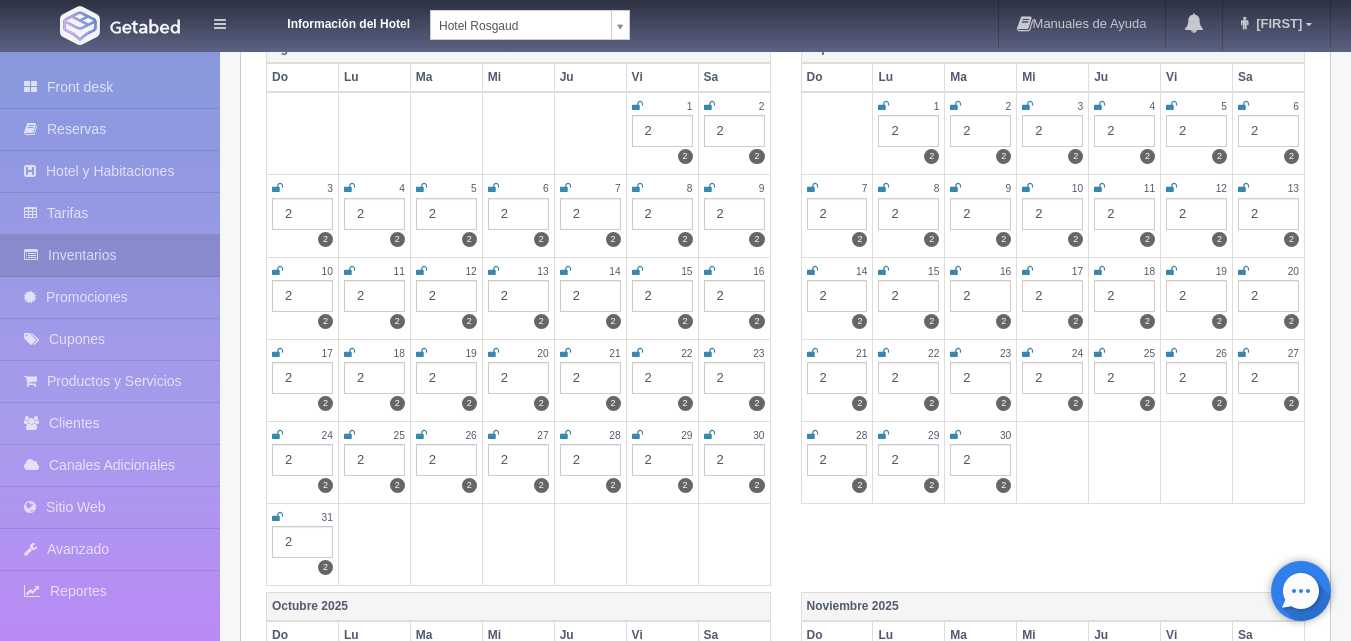 click on "2" at bounding box center (374, 214) 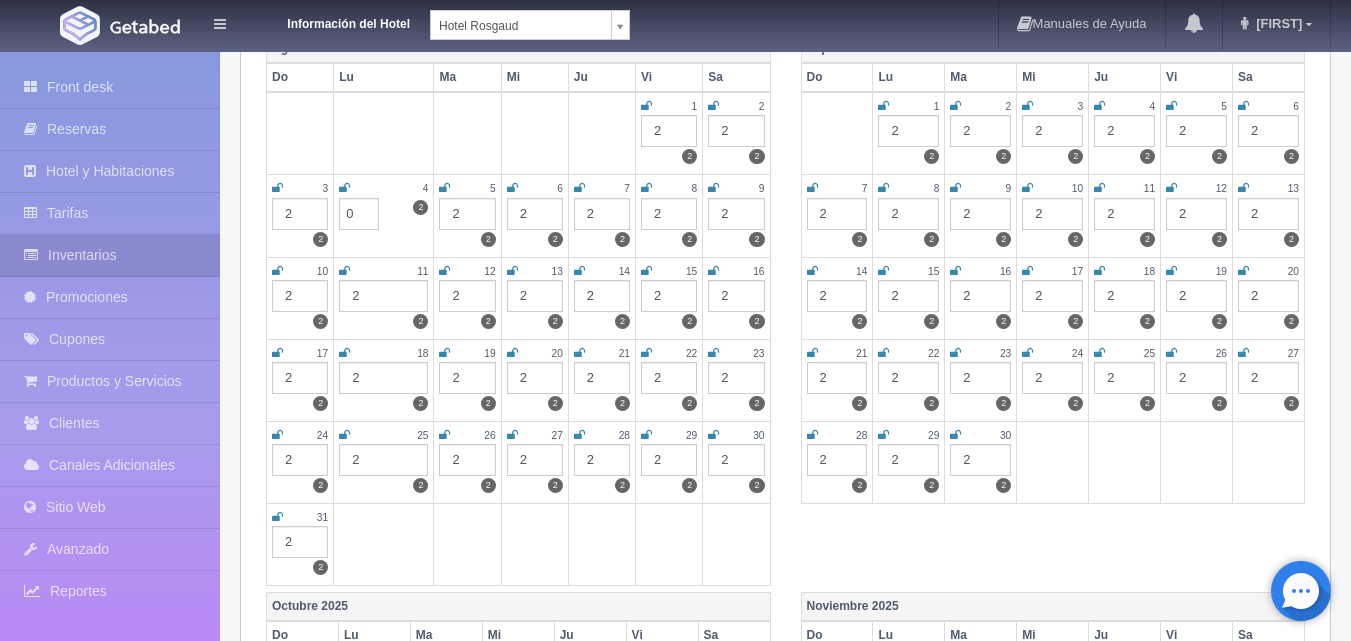 type on "0" 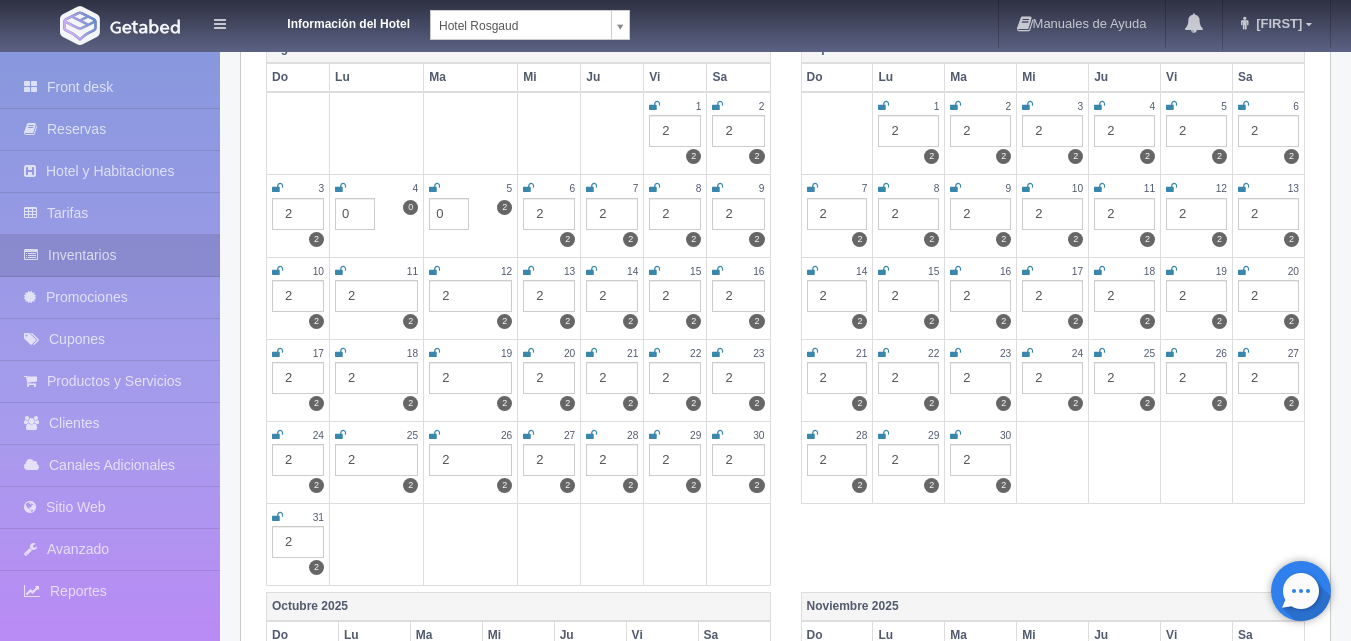 type on "0" 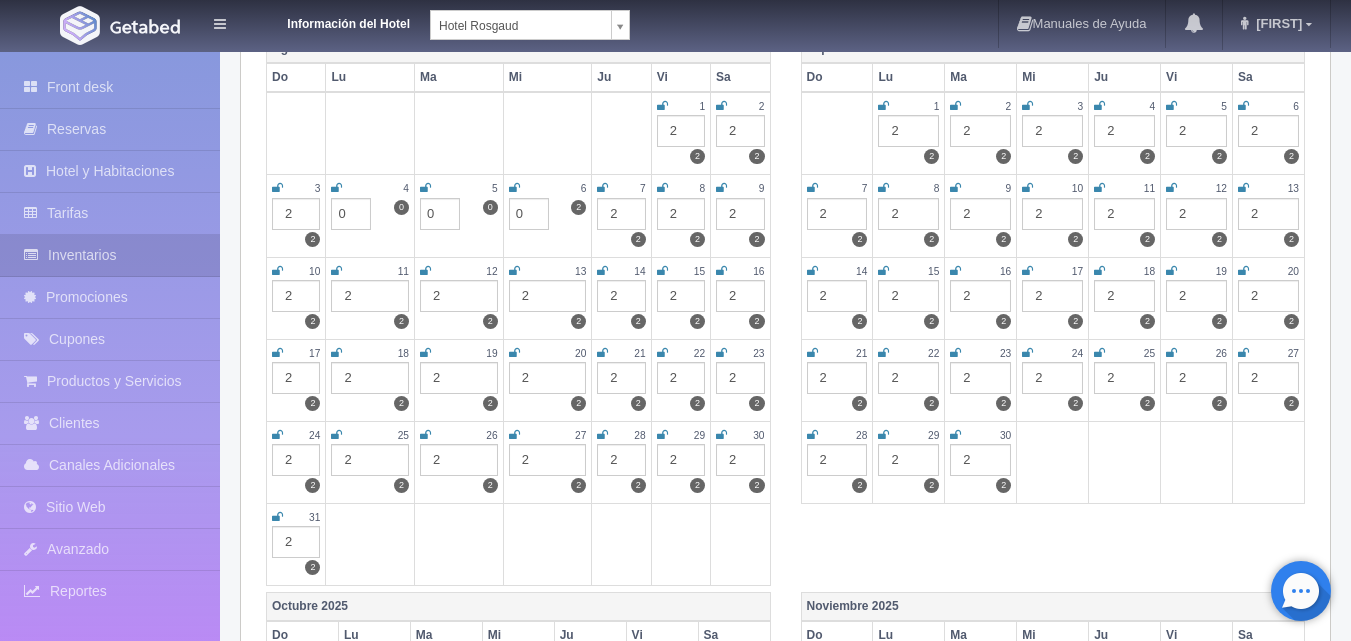 type on "0" 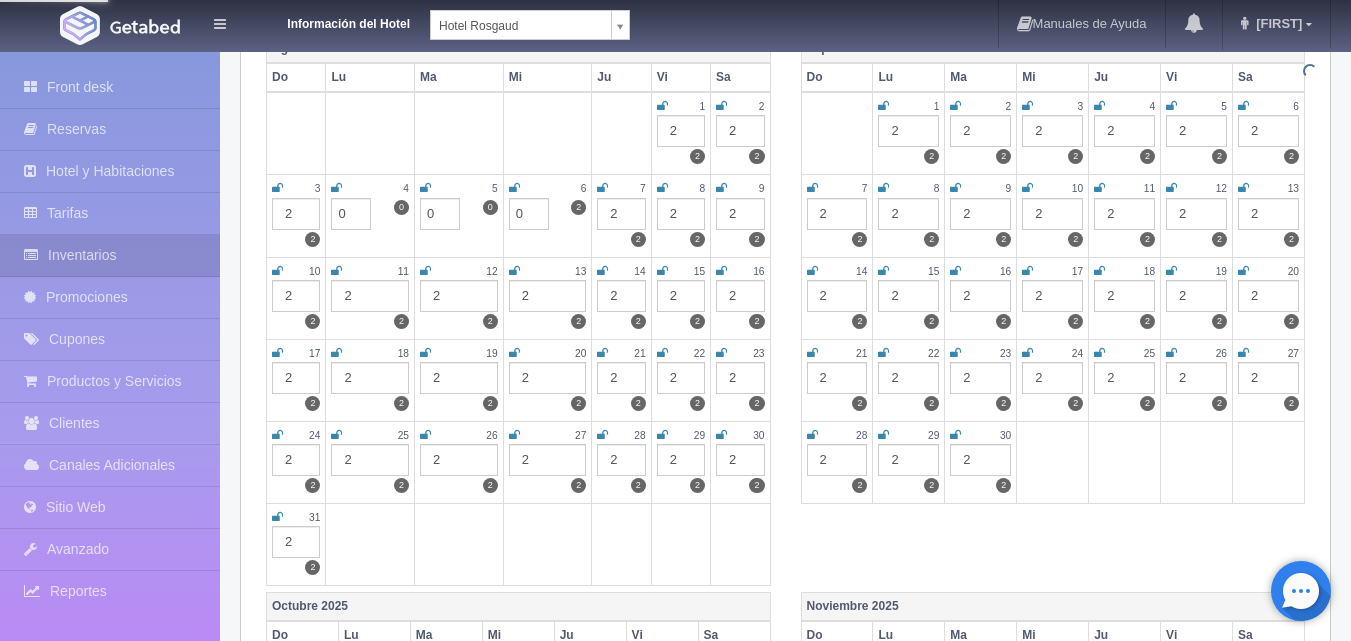 click on "2" at bounding box center (621, 214) 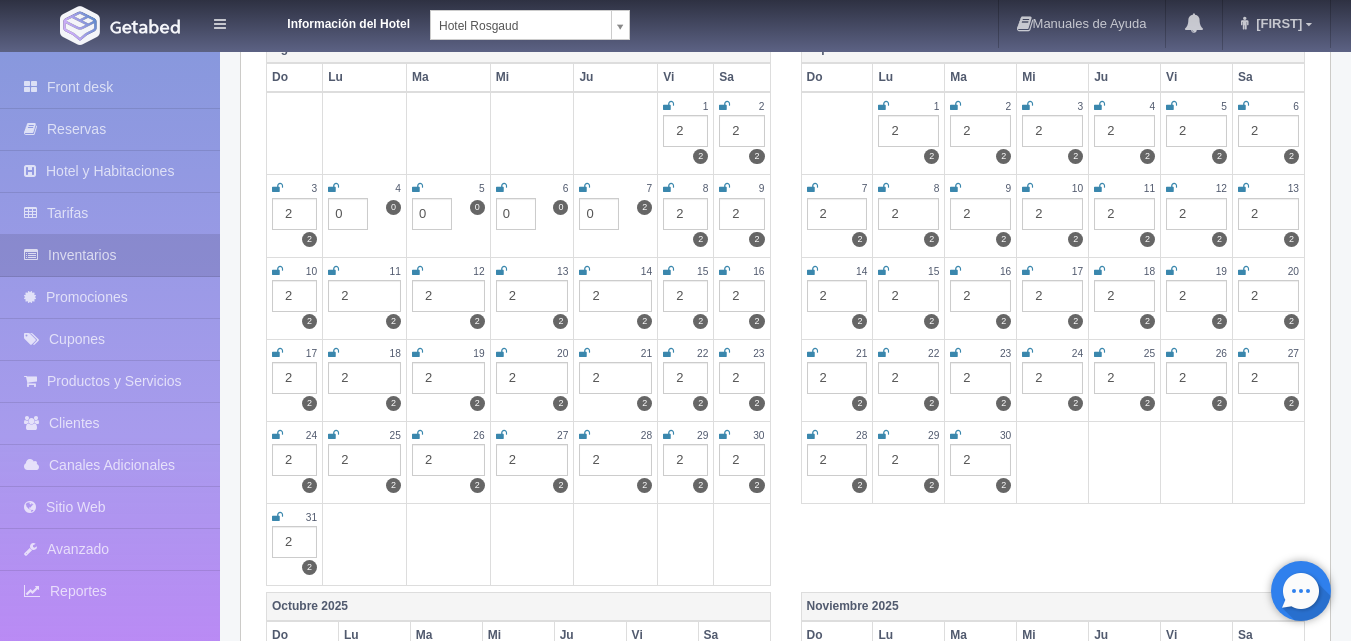 type on "0" 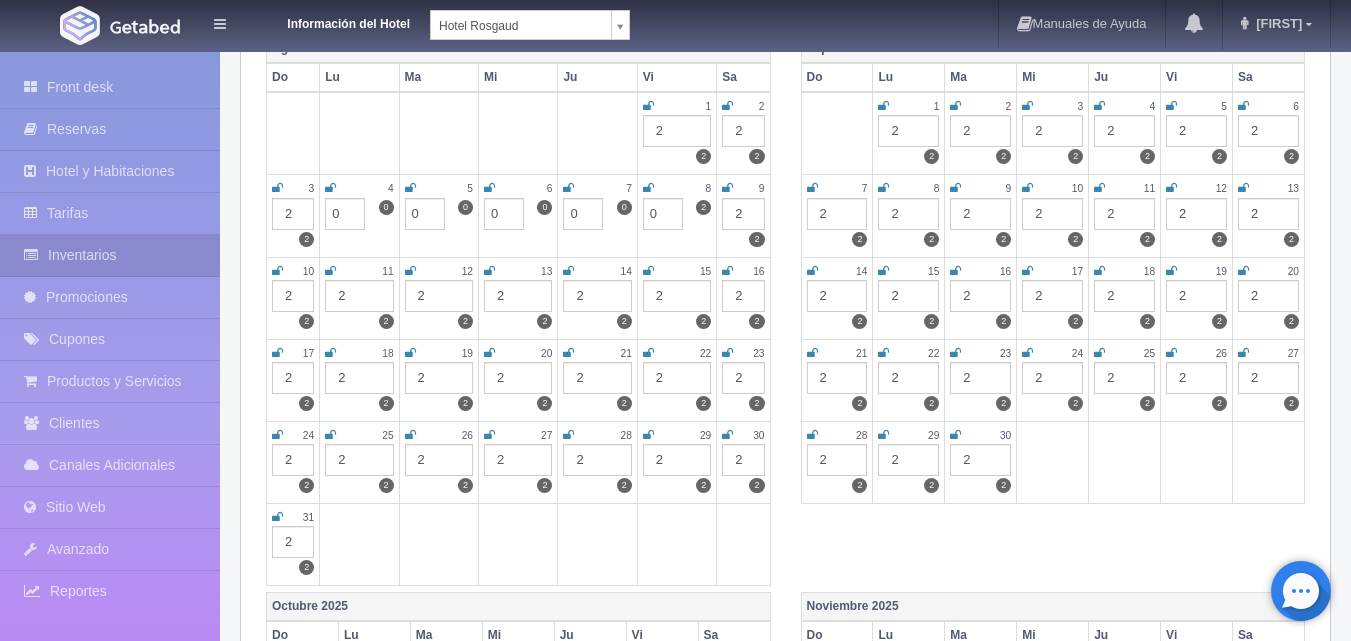 type on "0" 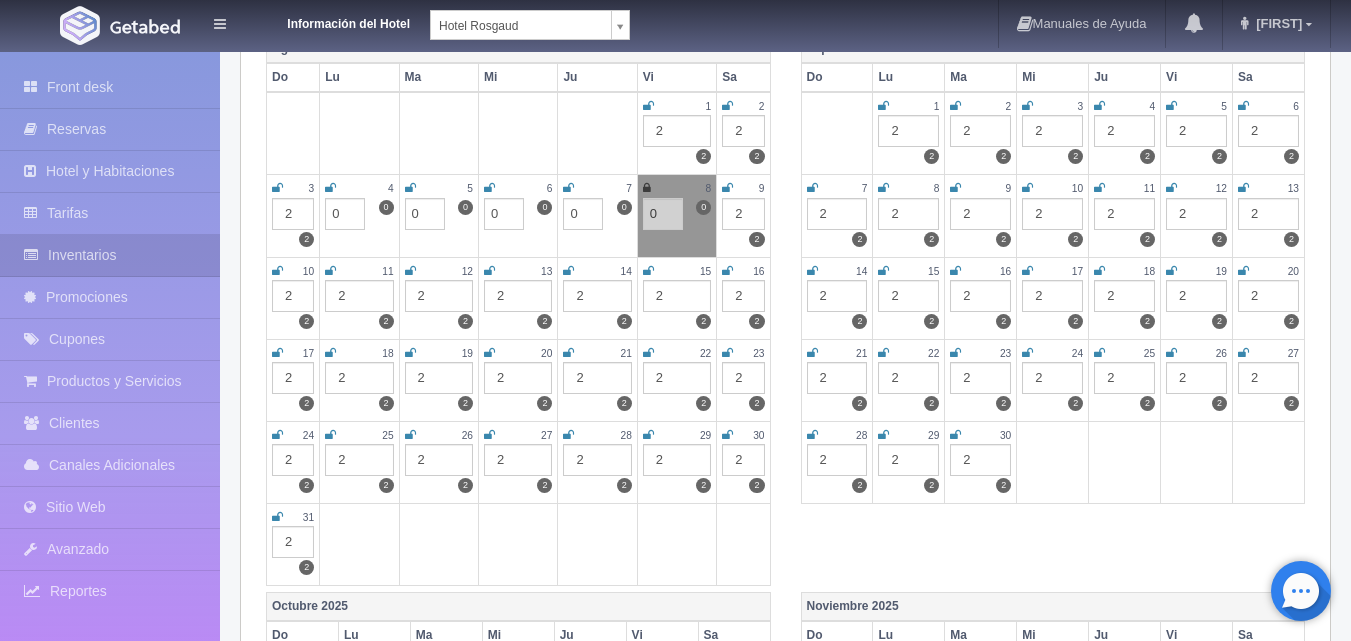 click on "7" at bounding box center [597, 188] 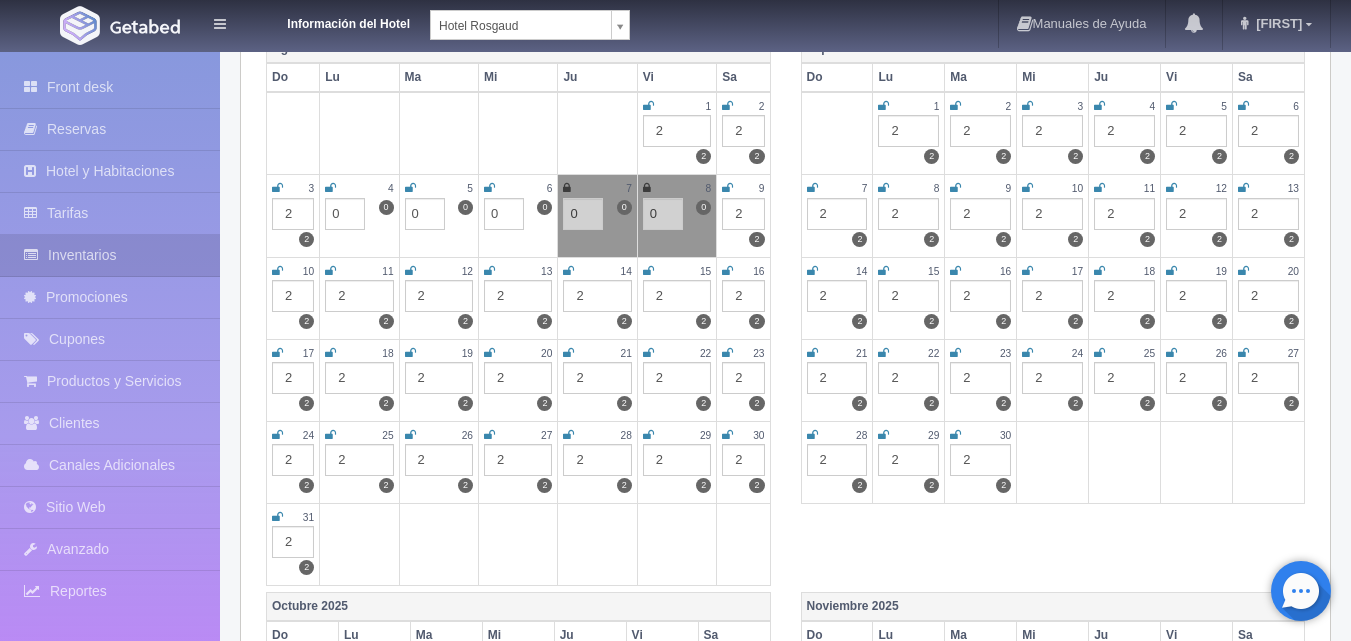 click at bounding box center (489, 188) 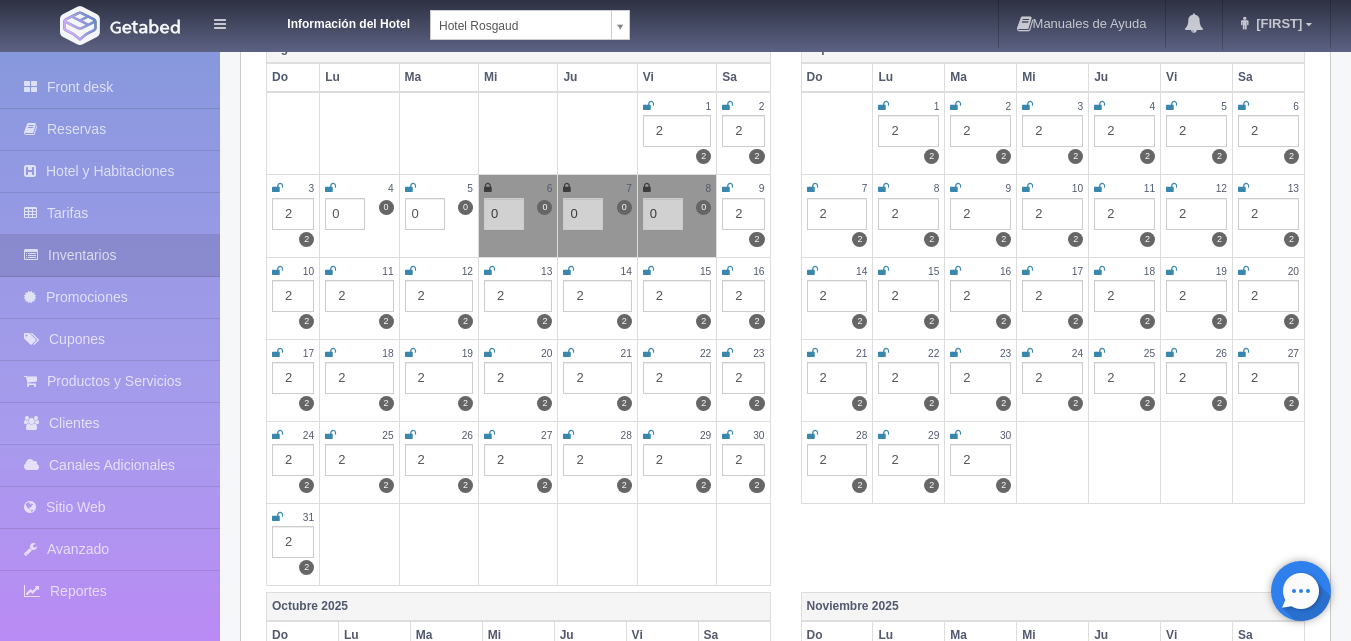 click at bounding box center [410, 188] 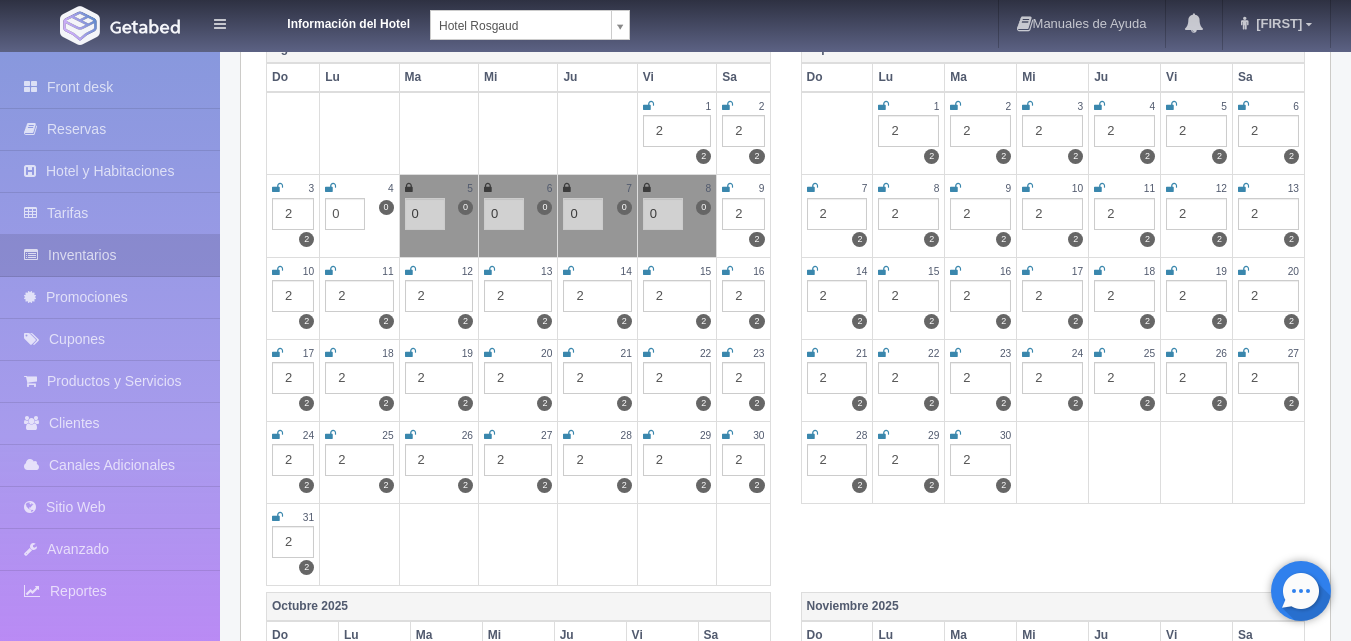 click at bounding box center [330, 188] 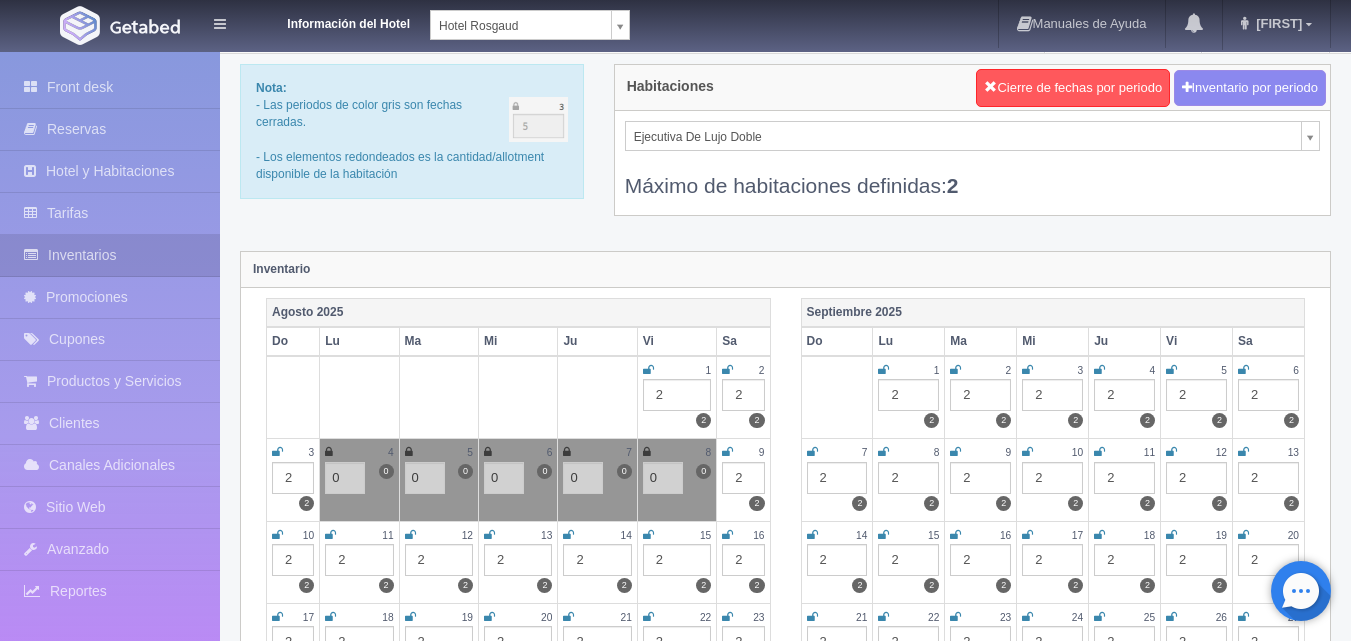 scroll, scrollTop: 0, scrollLeft: 0, axis: both 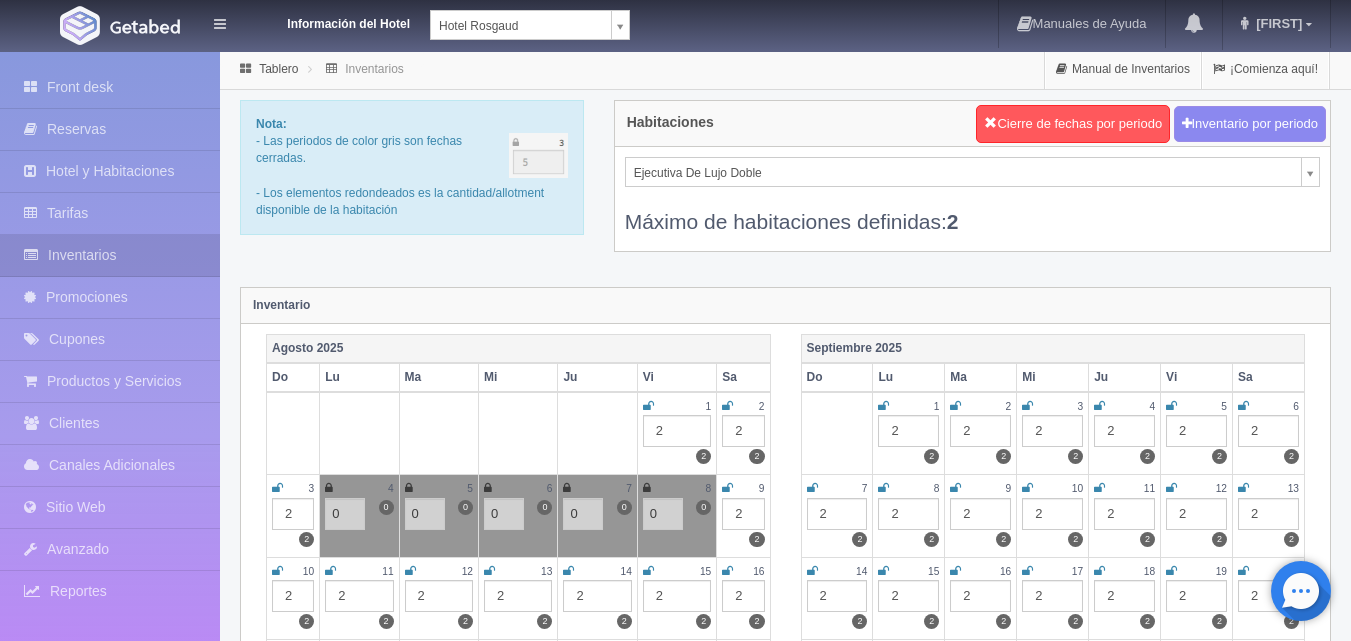 click on "Información del Hotel
Hotel Rosgaud
UrbaInn
Hotel Rosgaud
Manuales de Ayuda
Actualizaciones recientes
Mitzi
Mi Perfil
Salir / Log Out
Procesando...
Front desk
Reservas
Hotel y Habitaciones
Tarifas
Inventarios
Promociones
Cupones
Productos y Servicios
Clientes" at bounding box center (675, 1777) 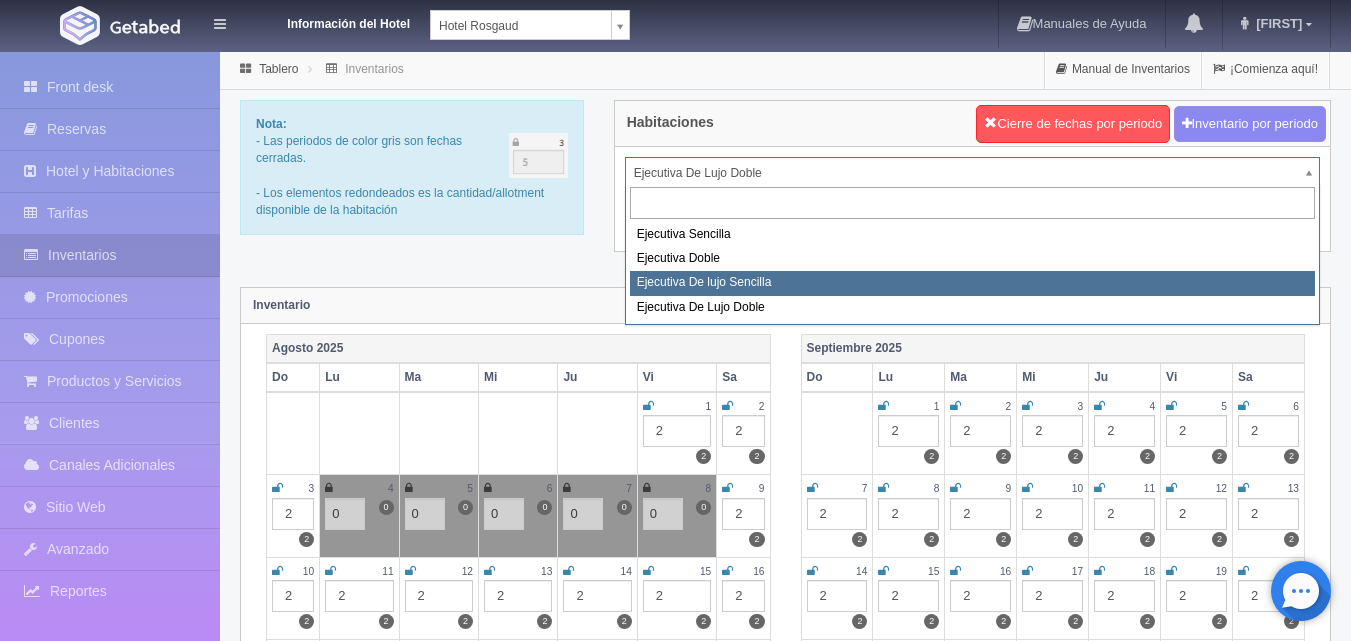 select on "1817" 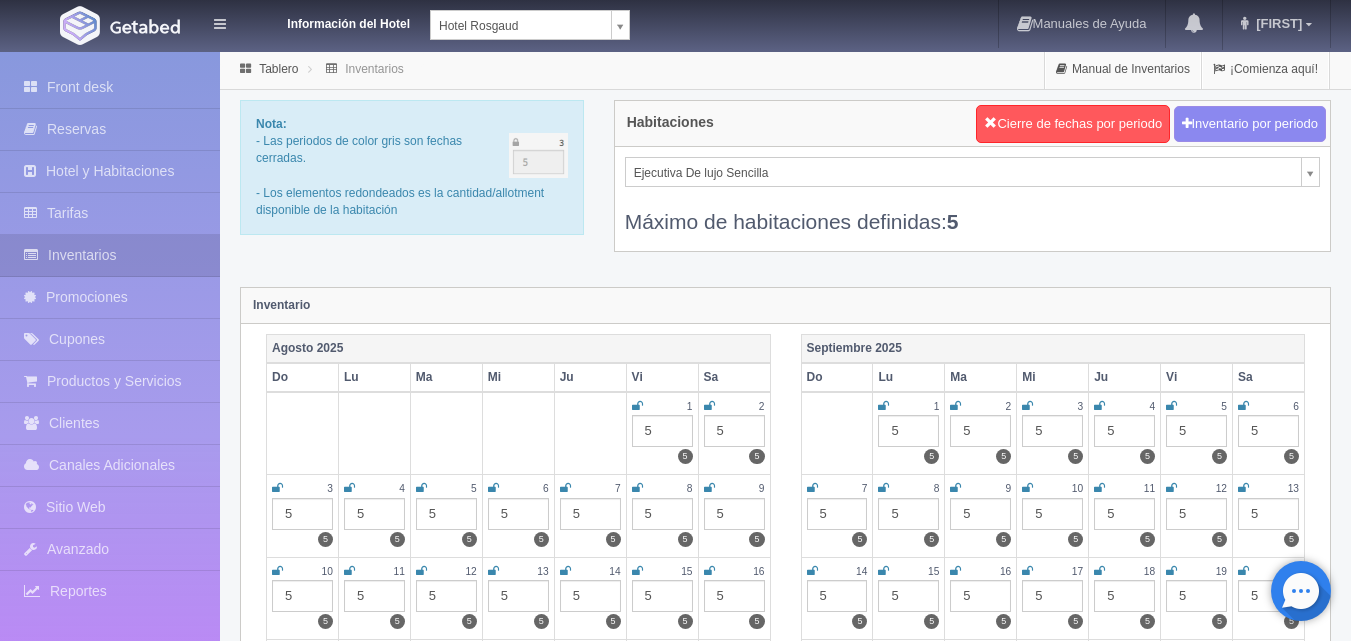 scroll, scrollTop: 0, scrollLeft: 0, axis: both 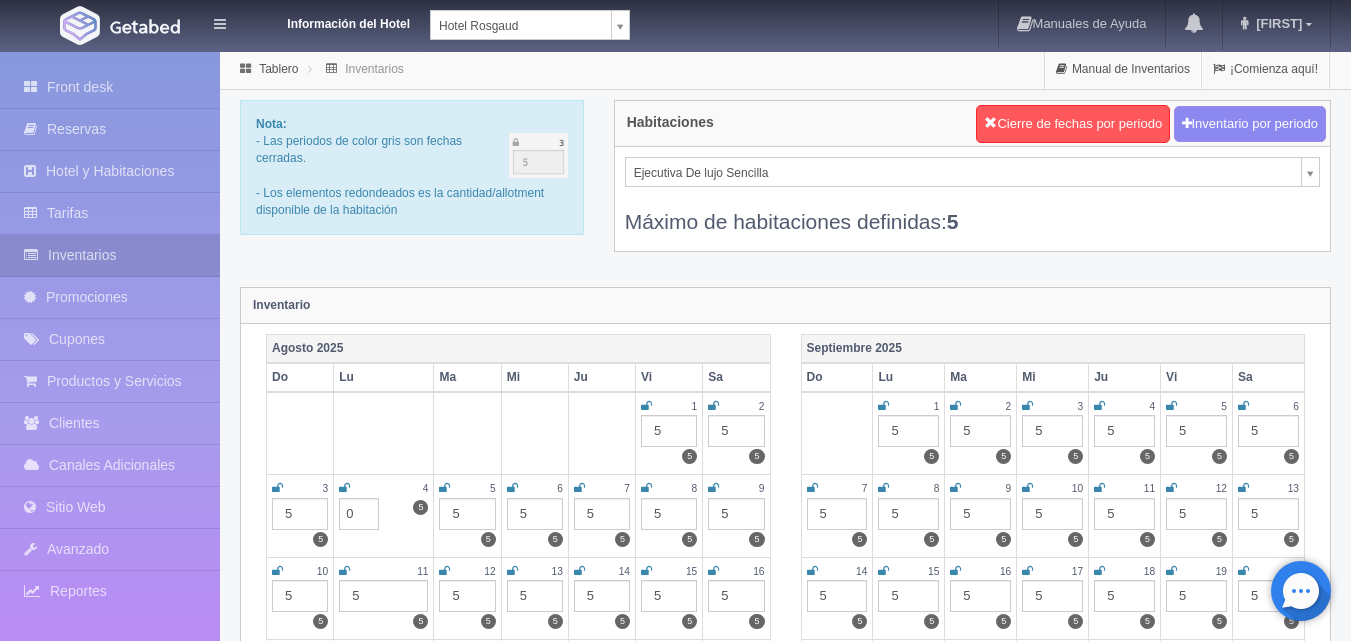 type on "0" 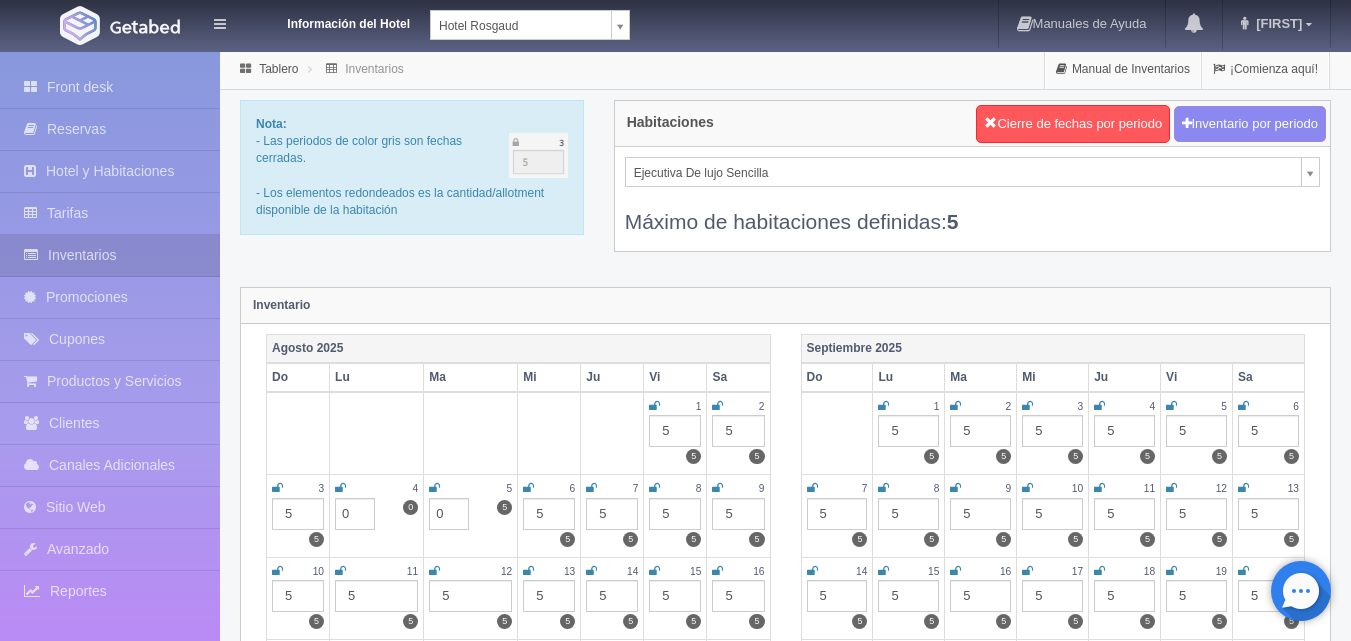 type on "0" 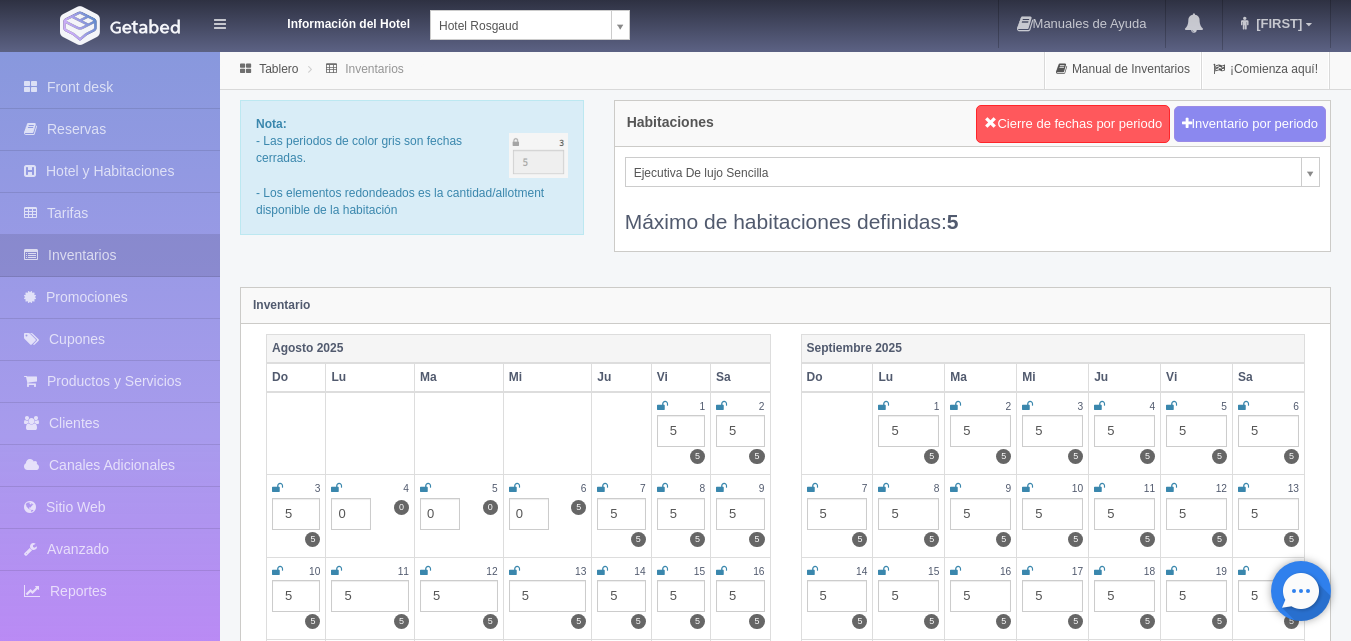 type on "0" 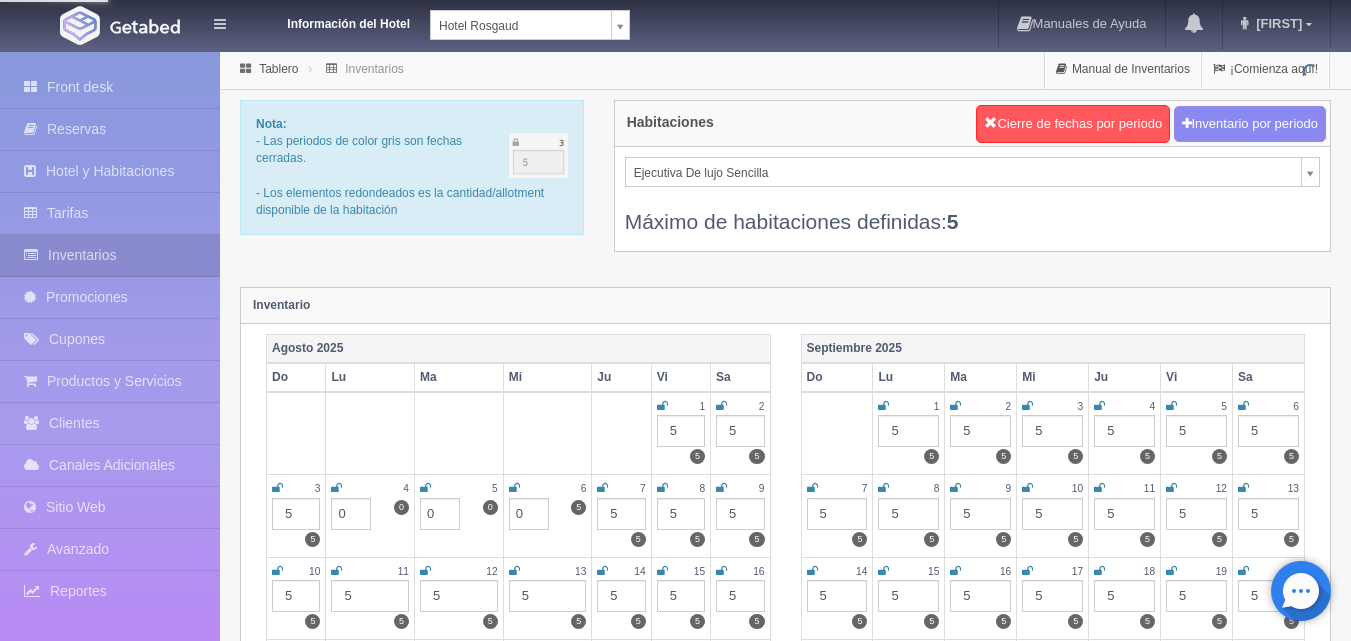 click on "5" at bounding box center [621, 514] 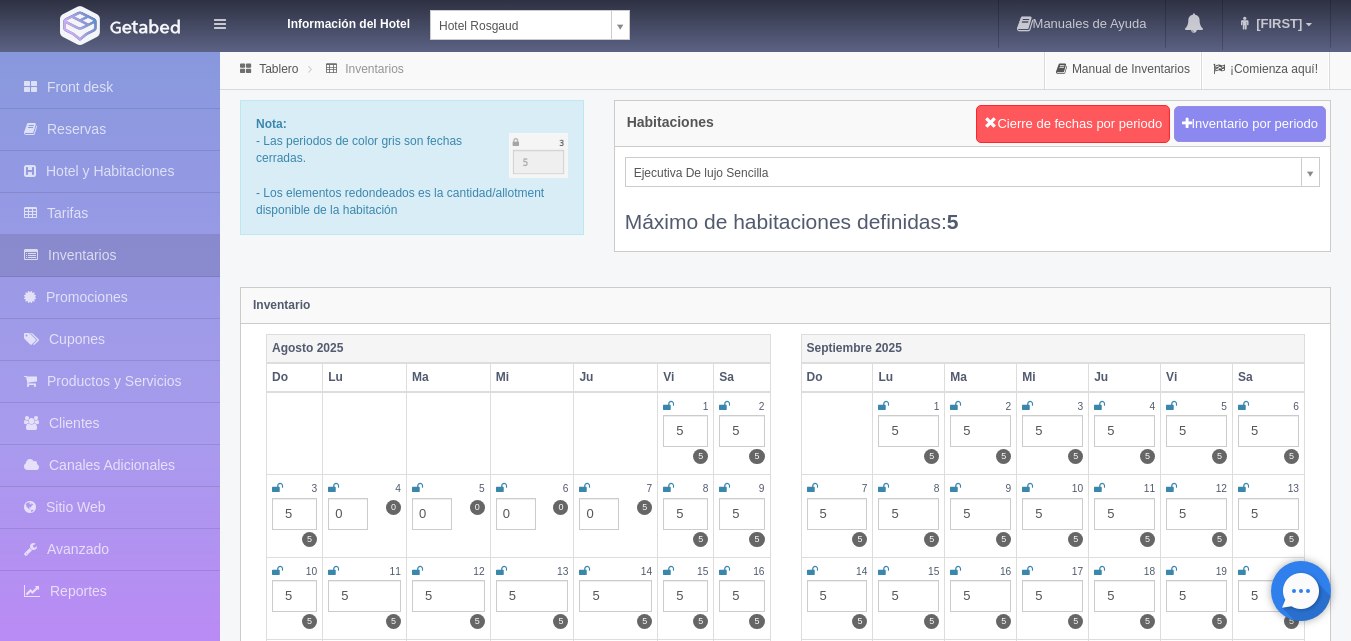 type on "0" 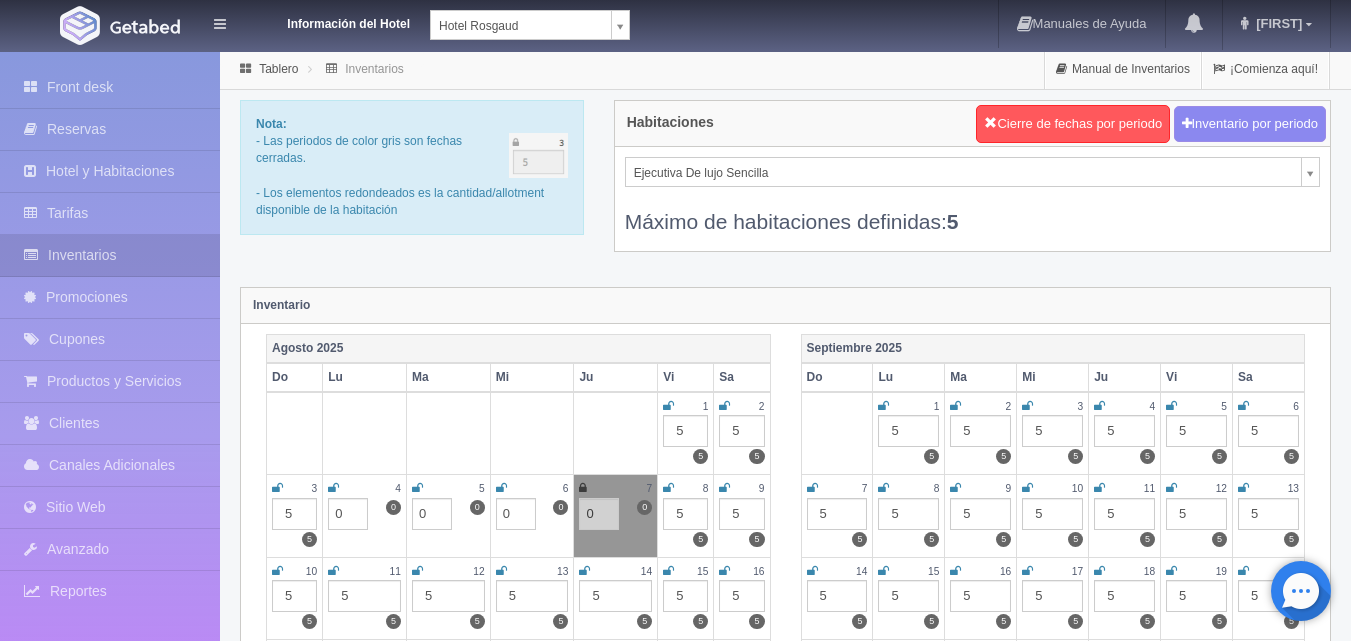 click at bounding box center [501, 488] 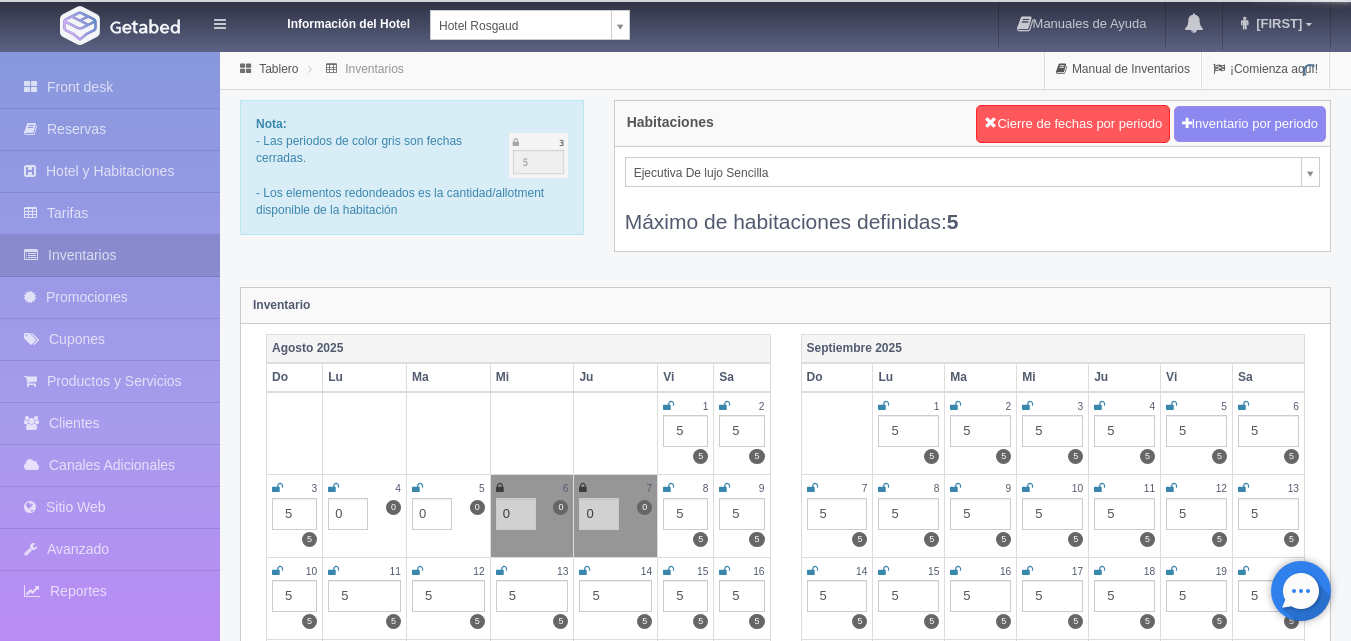 click at bounding box center [417, 488] 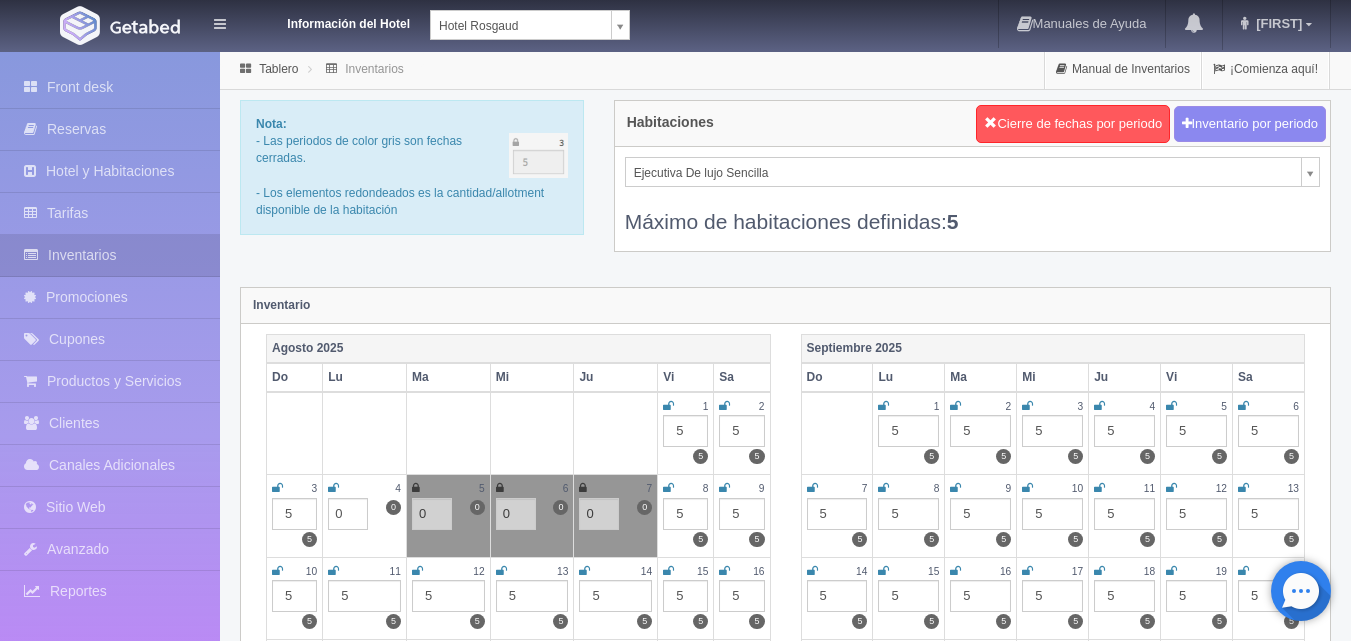 click at bounding box center (333, 488) 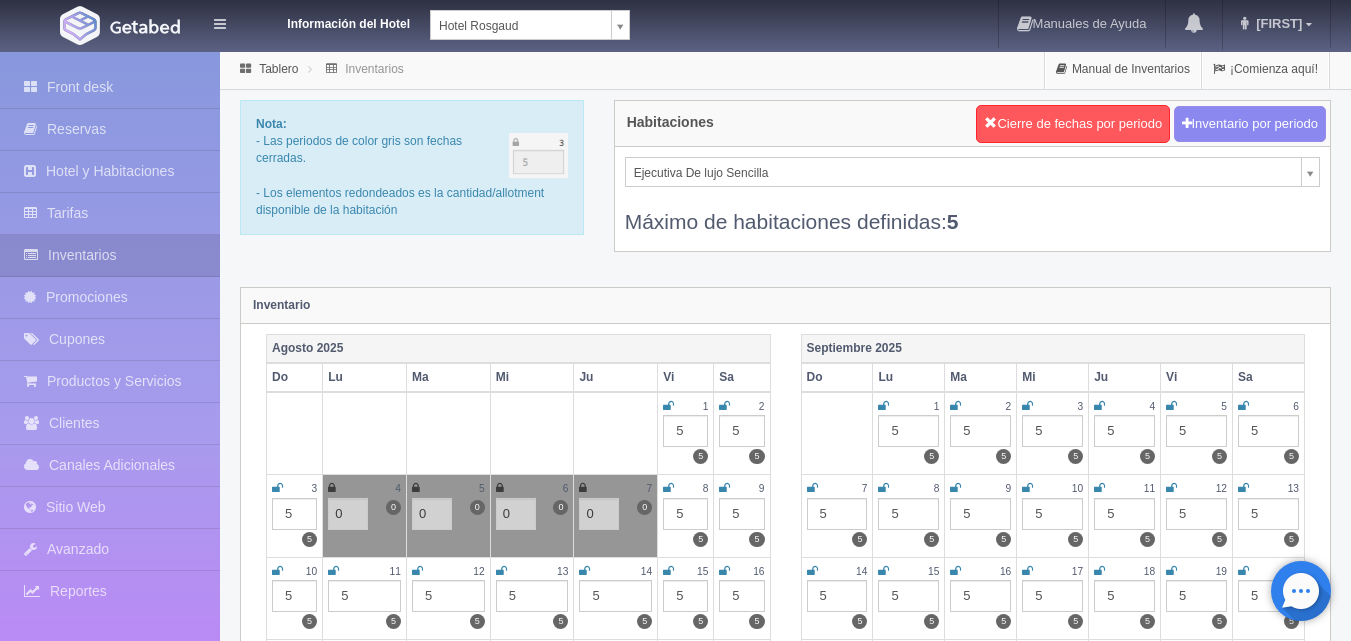 click at bounding box center (277, 488) 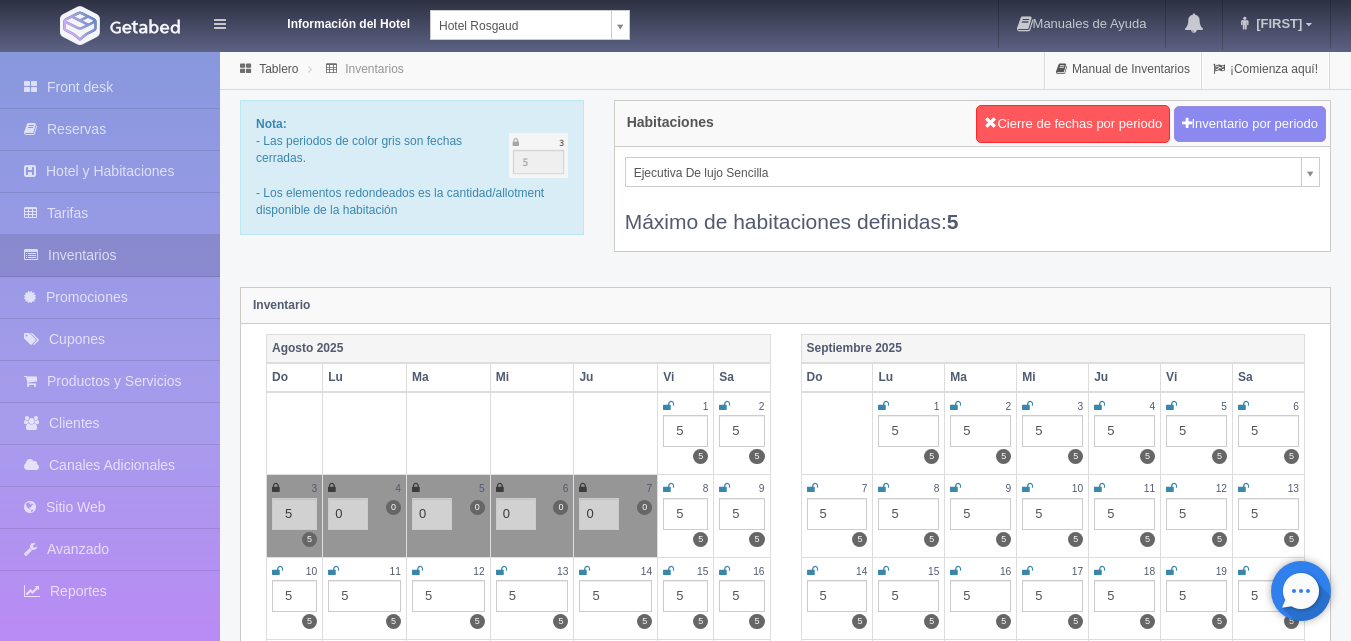 click at bounding box center (276, 488) 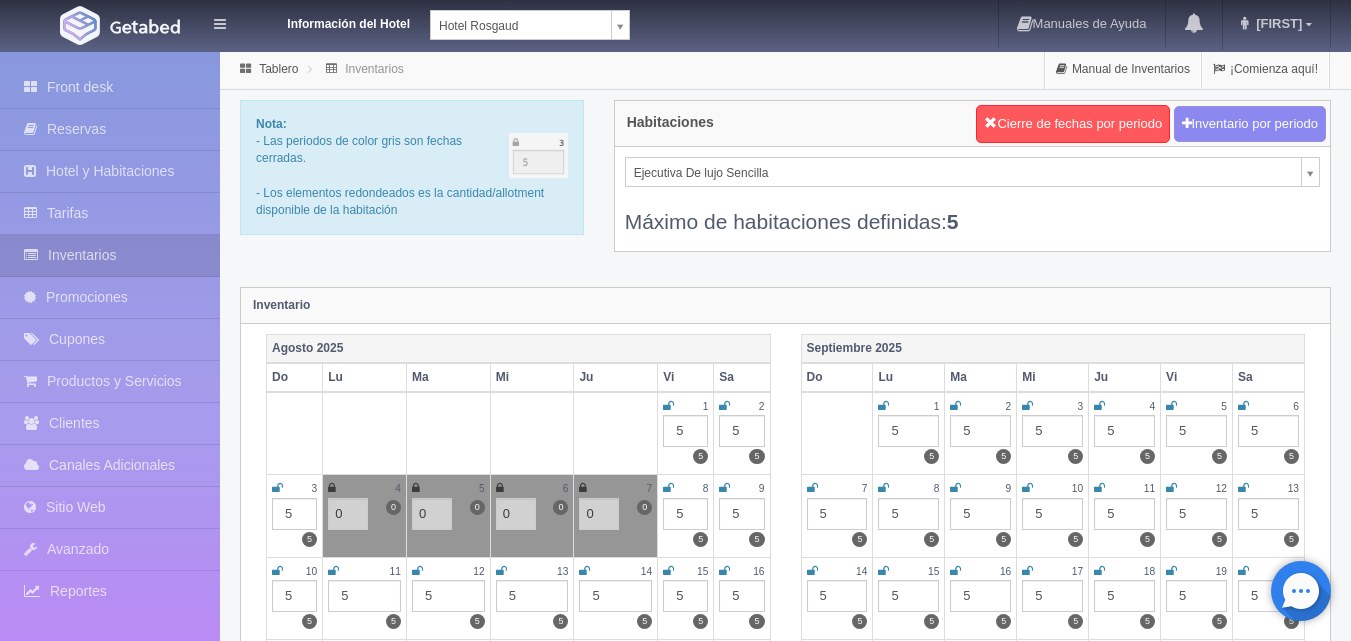 click on "5" at bounding box center [685, 514] 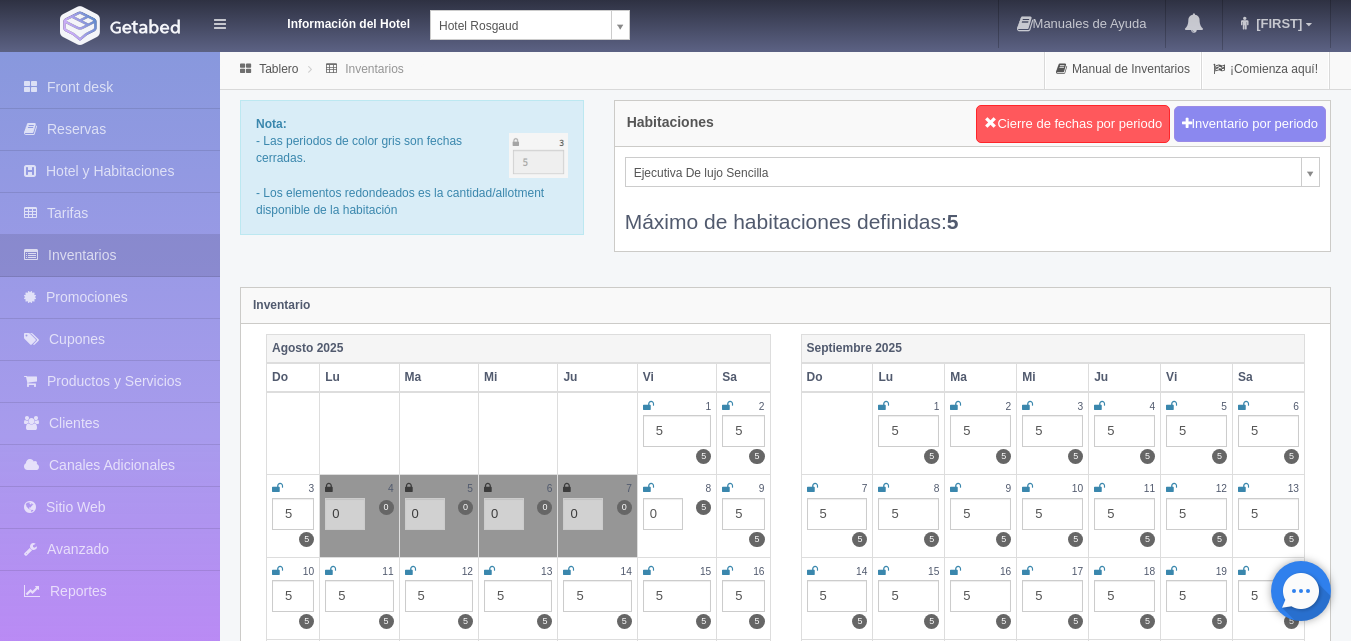 type on "0" 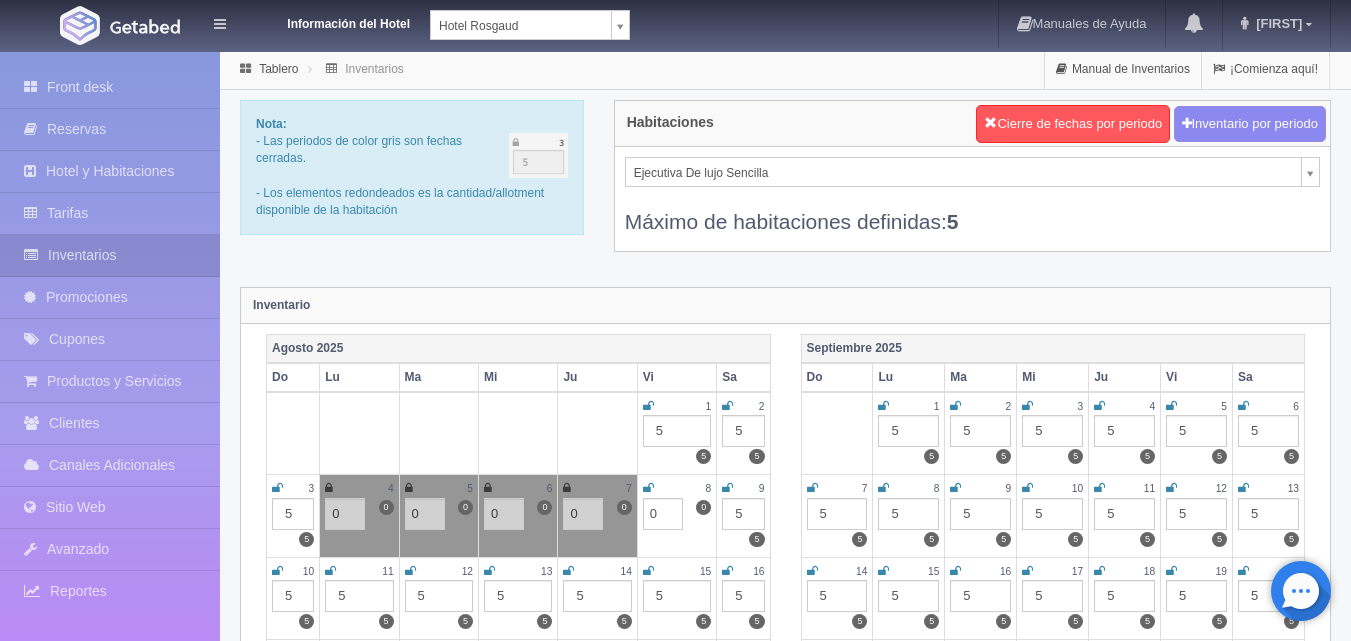 click at bounding box center [648, 488] 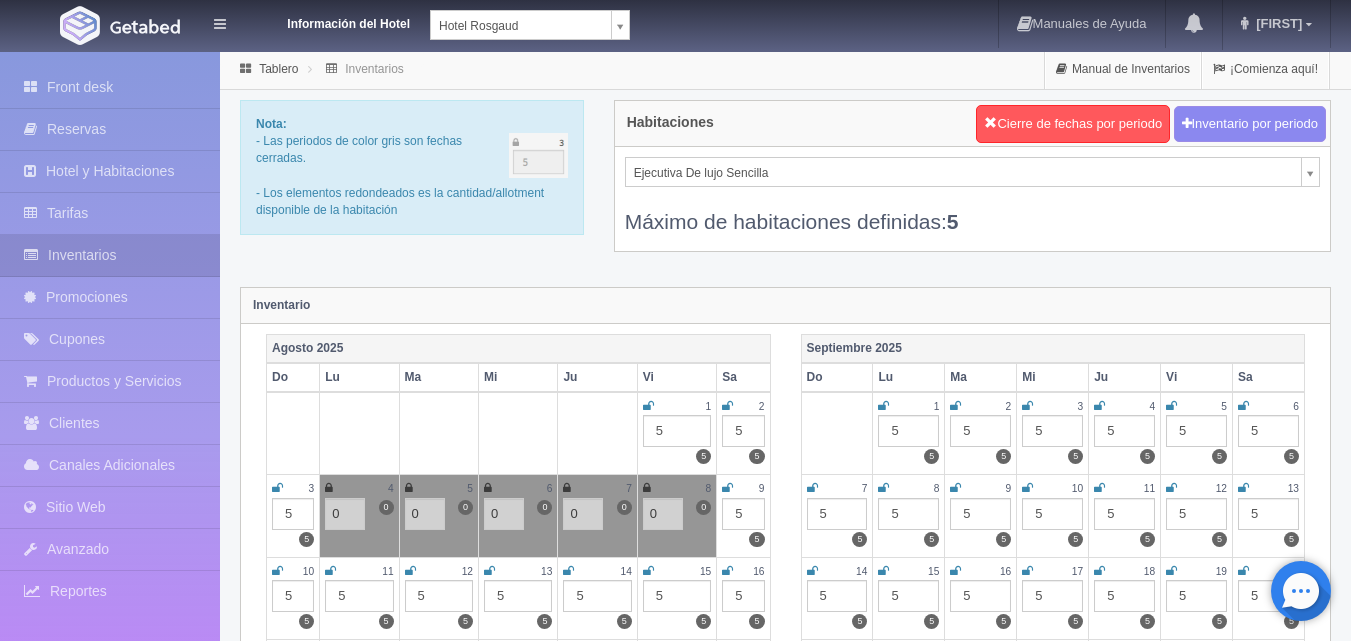 click on "Información del Hotel
Hotel Rosgaud
UrbaInn
Hotel Rosgaud
Manuales de Ayuda
Actualizaciones recientes
Mitzi
Mi Perfil
Salir / Log Out
Procesando...
Front desk
Reservas
Hotel y Habitaciones
Tarifas
Inventarios
Promociones
Cupones
Productos y Servicios
Clientes" at bounding box center (675, 1777) 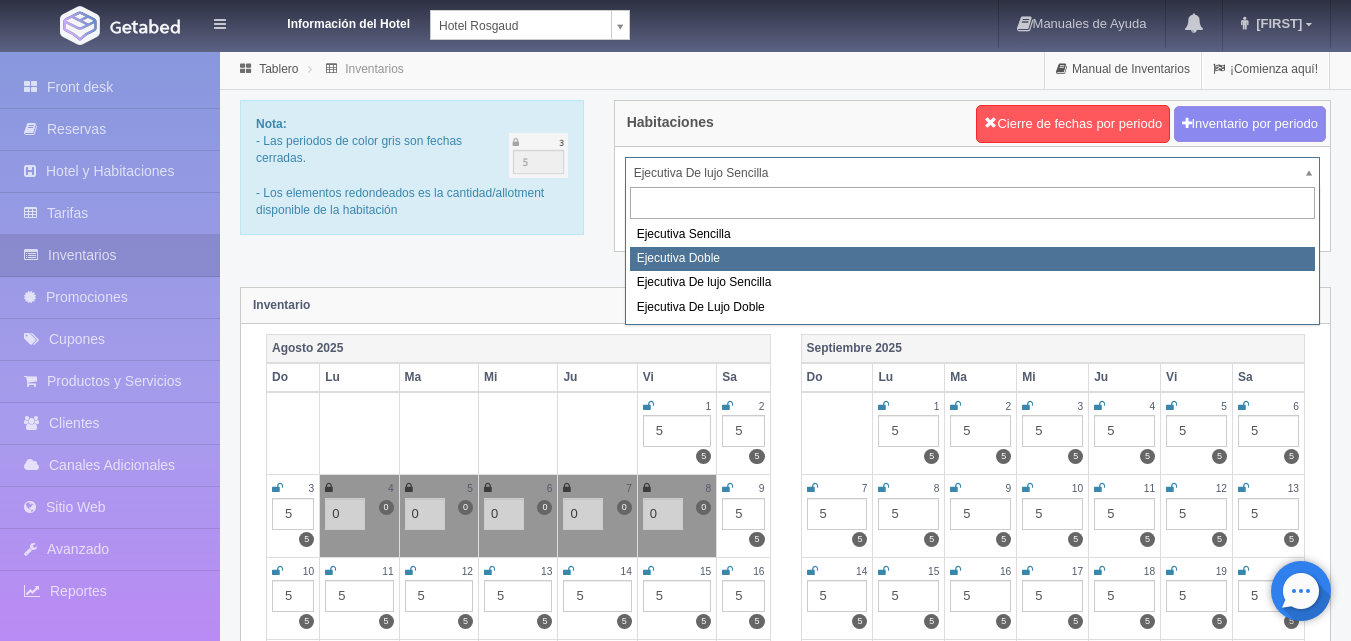 select on "1750" 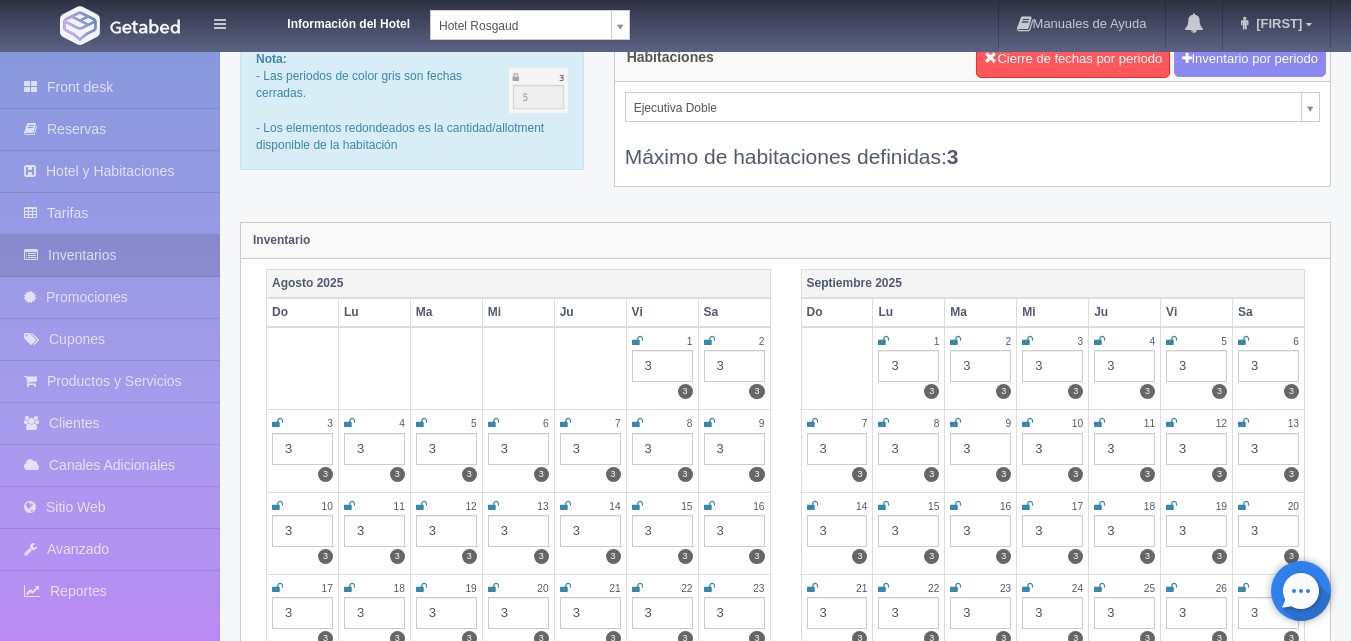 scroll, scrollTop: 100, scrollLeft: 0, axis: vertical 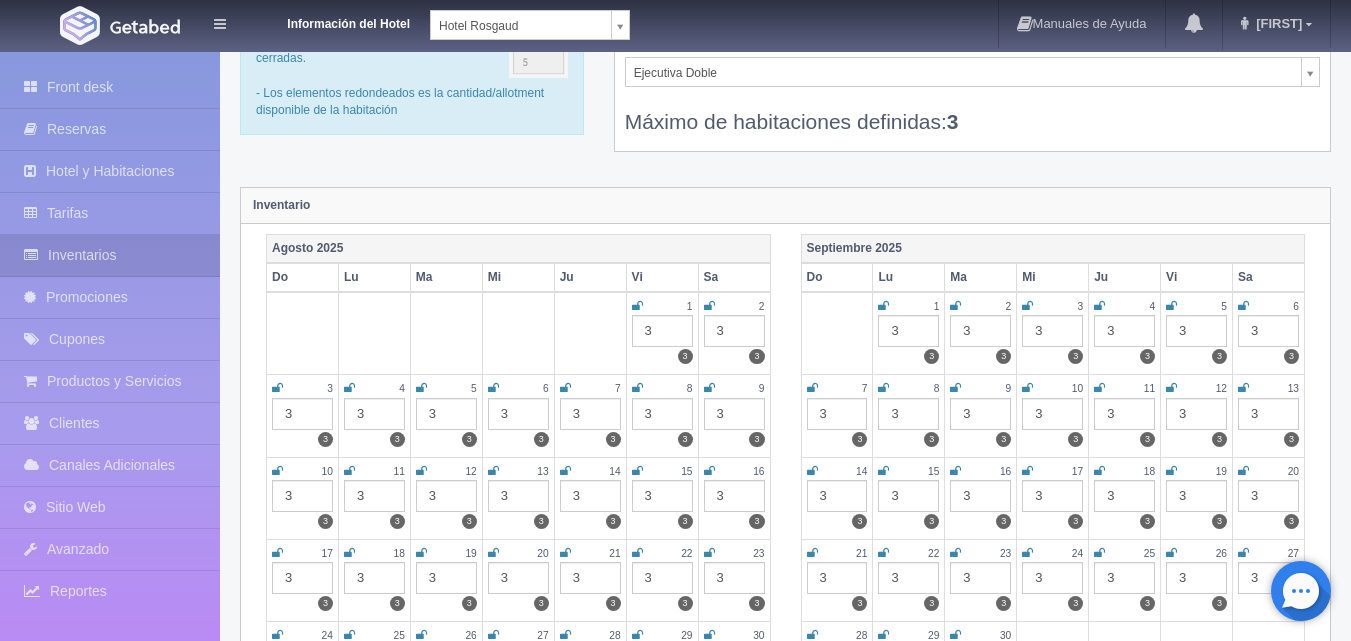 click on "3" at bounding box center [374, 414] 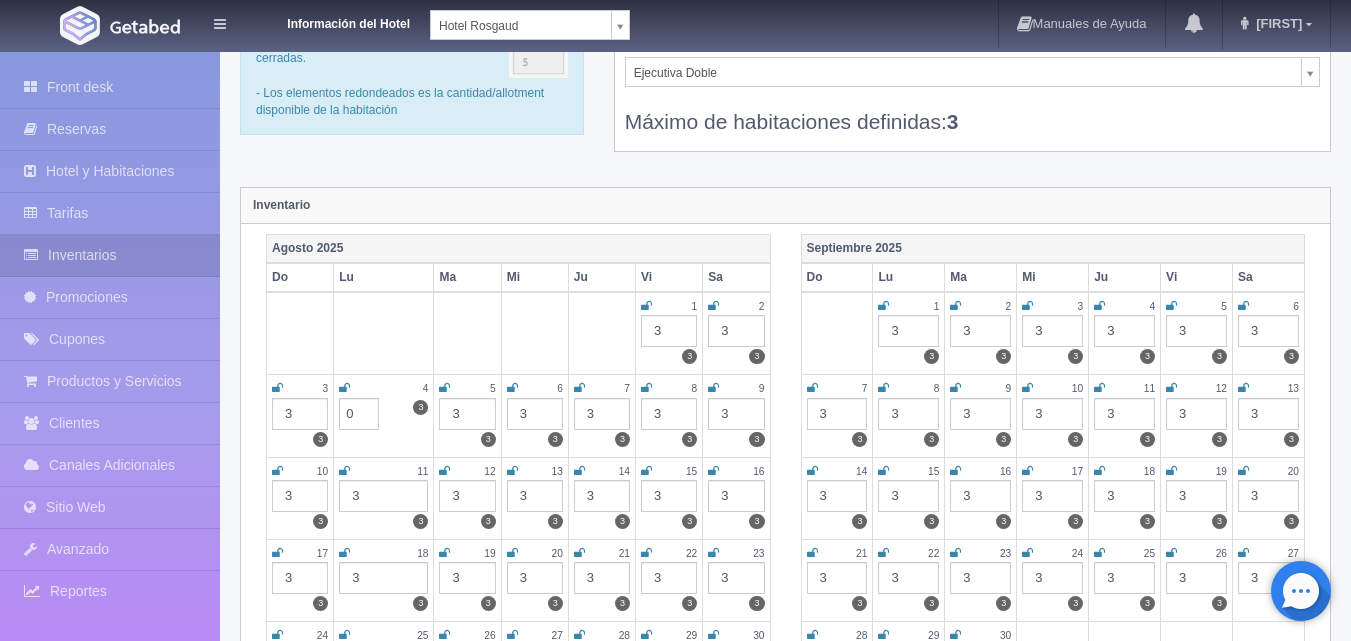 type on "0" 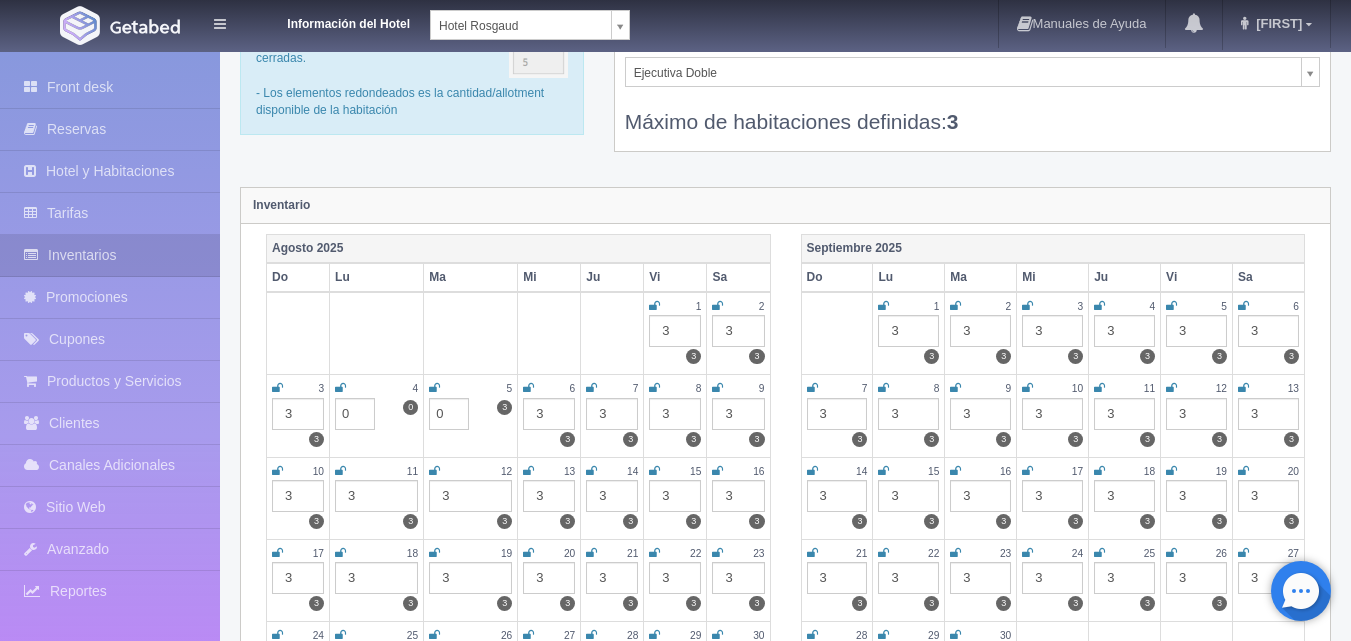type on "0" 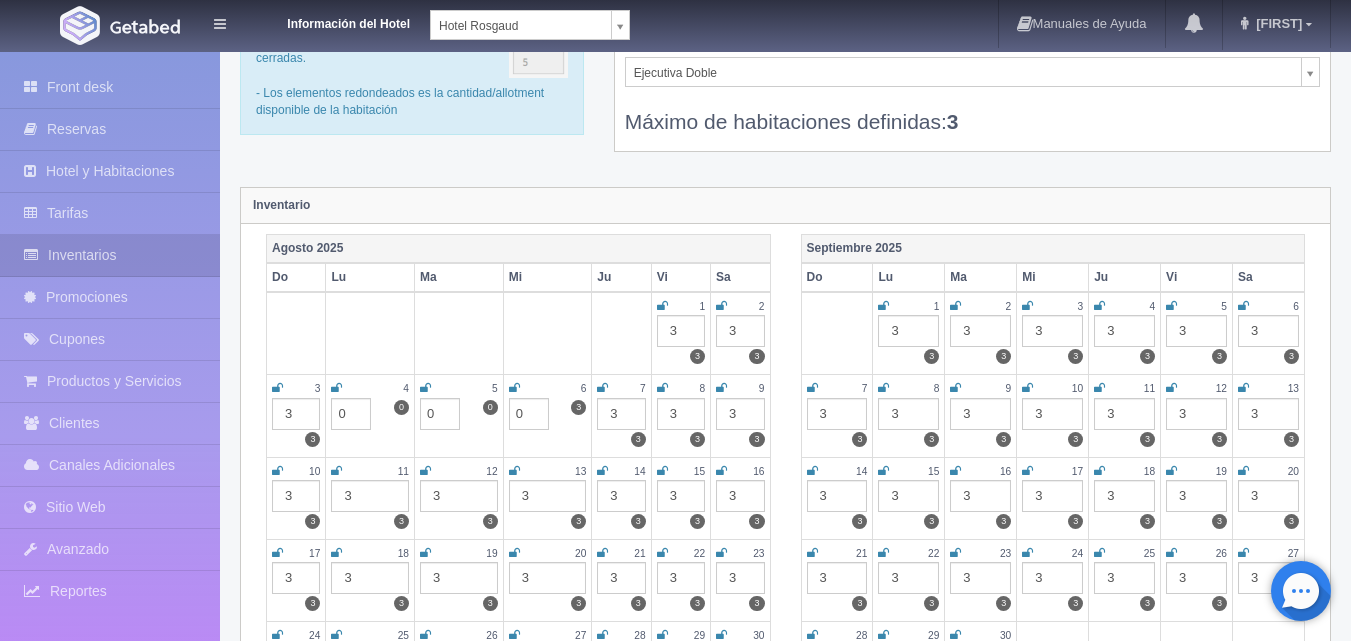 type on "0" 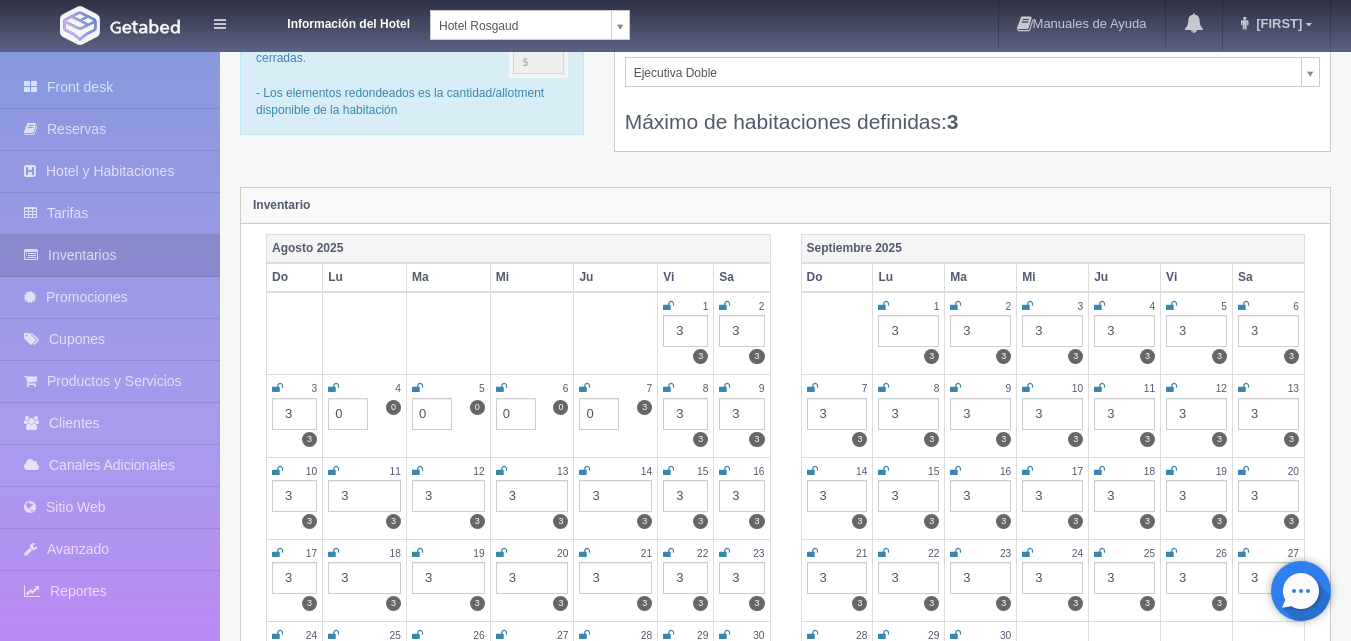 type on "0" 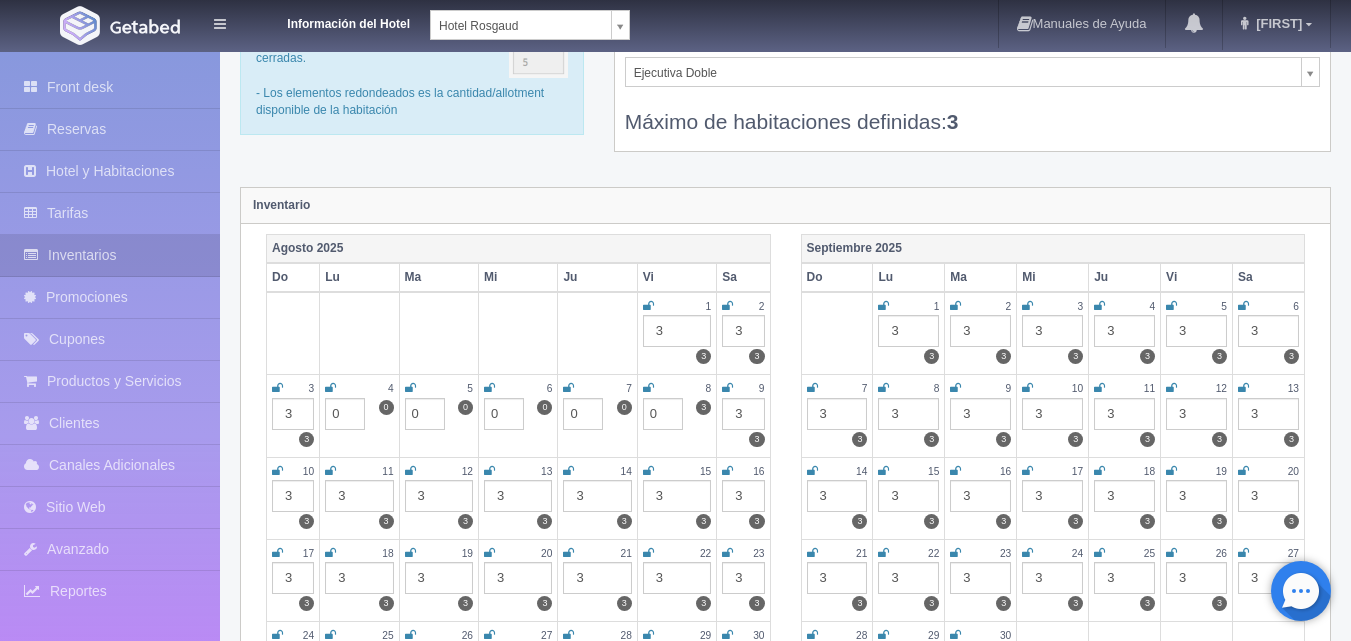 type on "0" 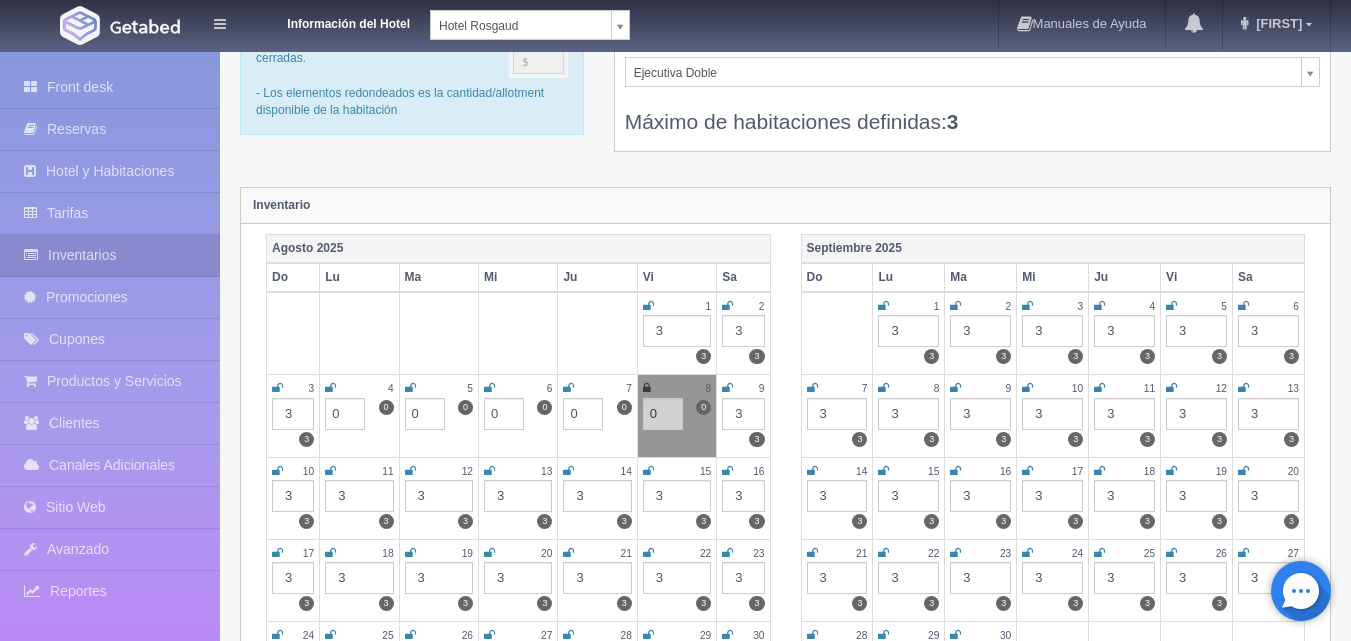 click at bounding box center [568, 388] 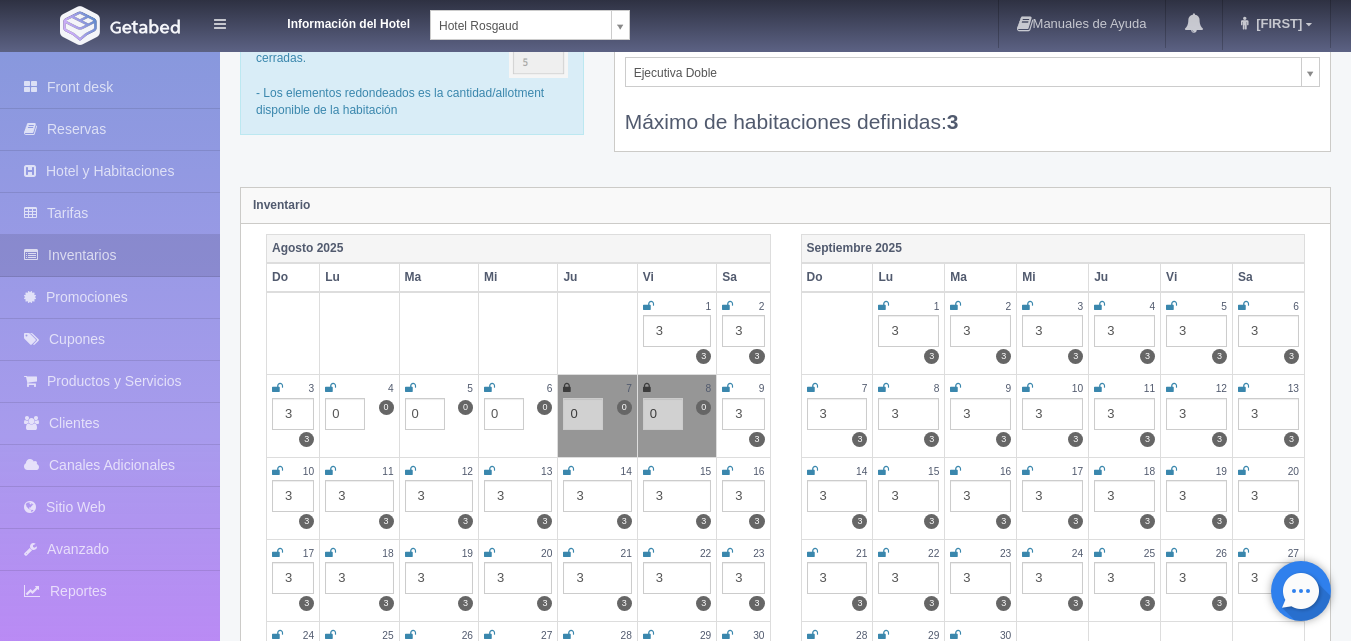 click on "6" at bounding box center [518, 388] 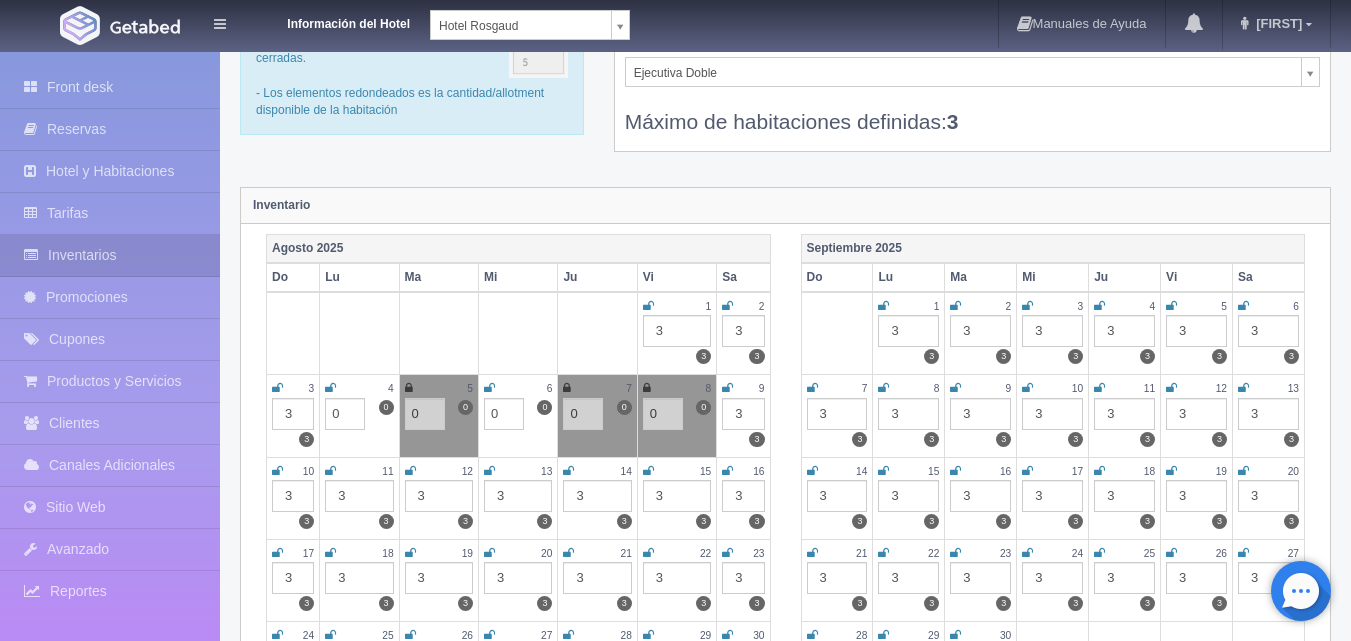 click at bounding box center (489, 388) 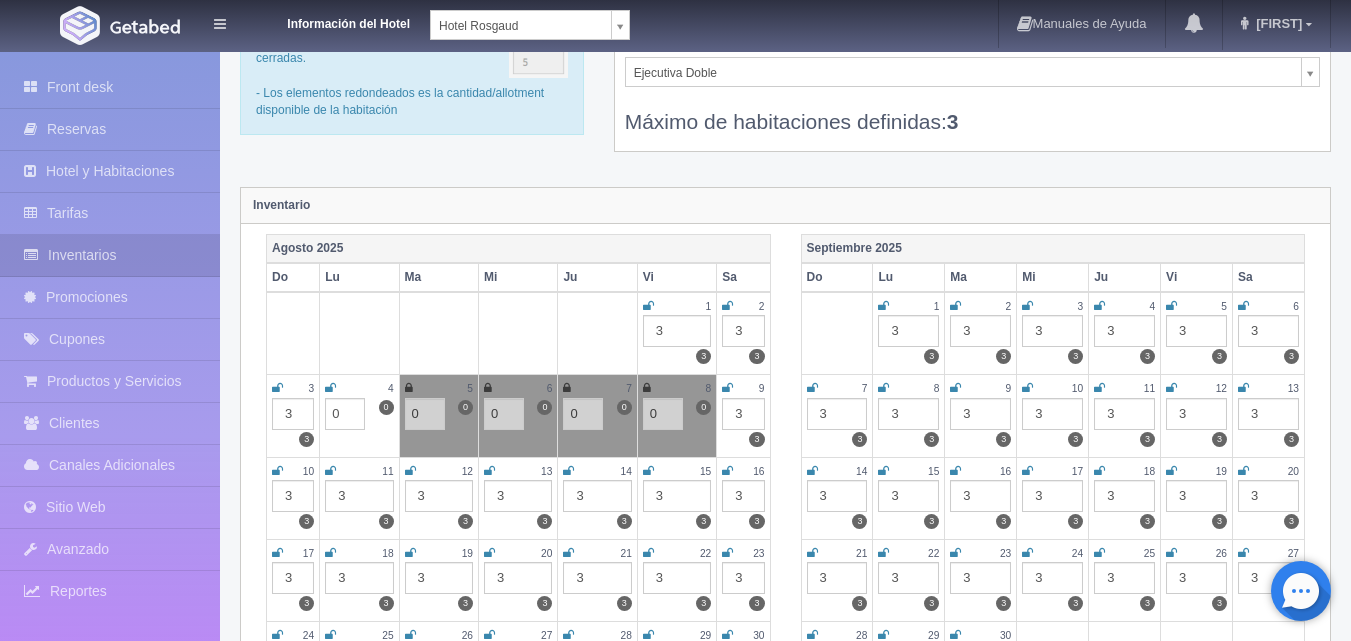 click at bounding box center (330, 388) 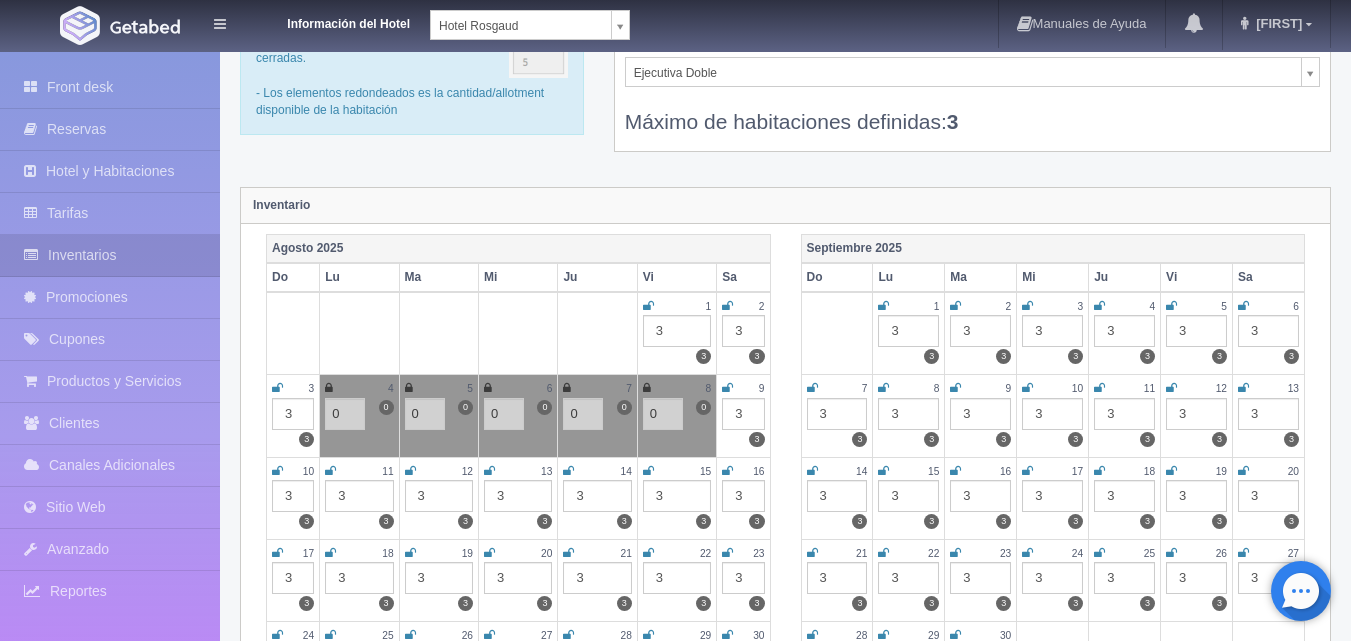 scroll, scrollTop: 0, scrollLeft: 0, axis: both 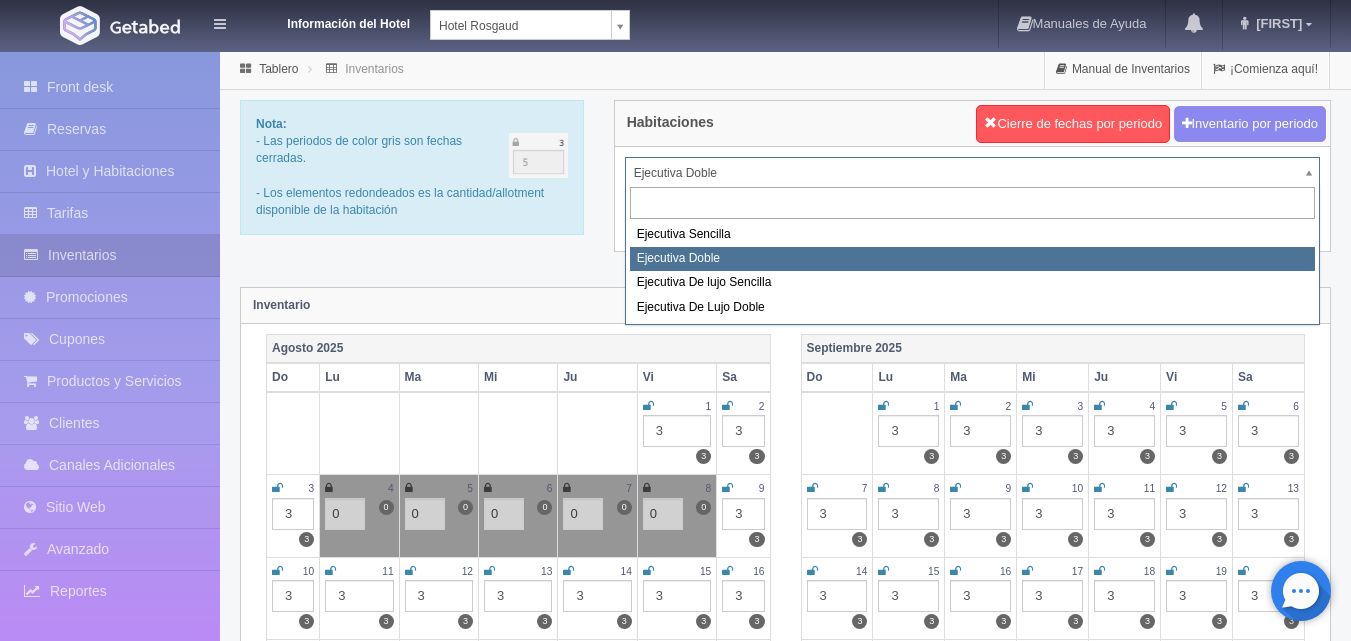 click on "Información del Hotel
Hotel Rosgaud
UrbaInn
Hotel Rosgaud
Manuales de Ayuda
Actualizaciones recientes
Mitzi
Mi Perfil
Salir / Log Out
Procesando...
Front desk
Reservas
Hotel y Habitaciones
Tarifas
Inventarios
Promociones
Cupones
Productos y Servicios
Clientes" at bounding box center [675, 1777] 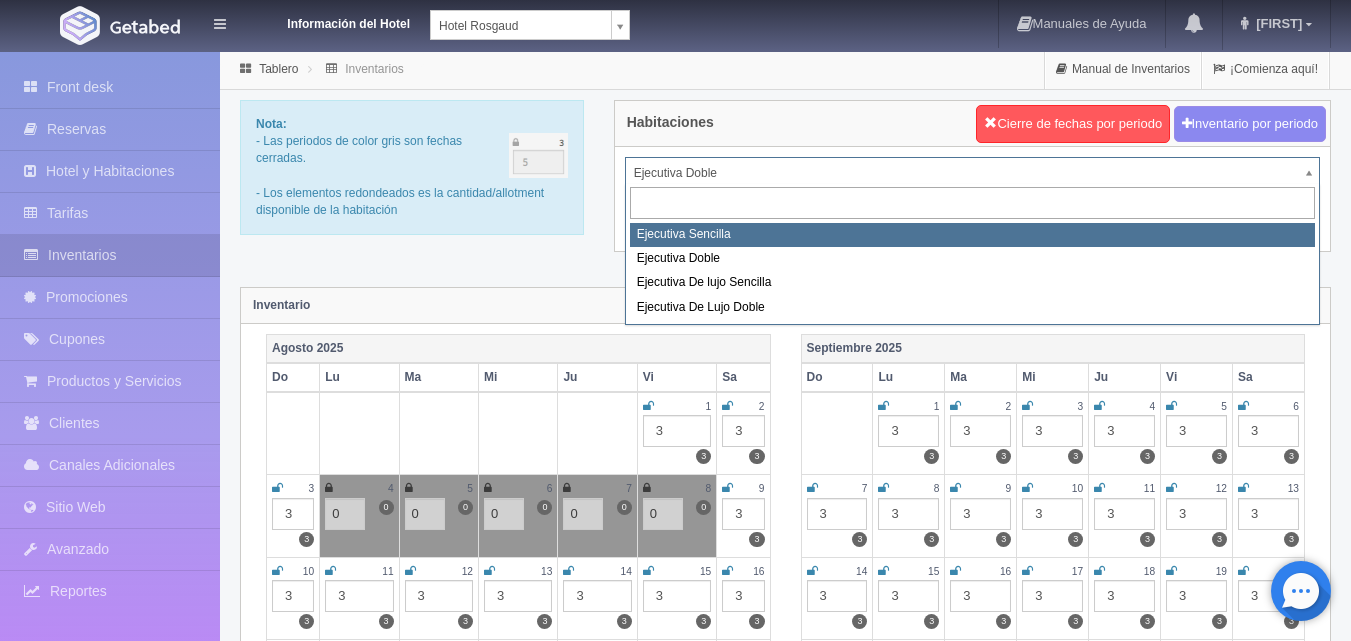 select on "1737" 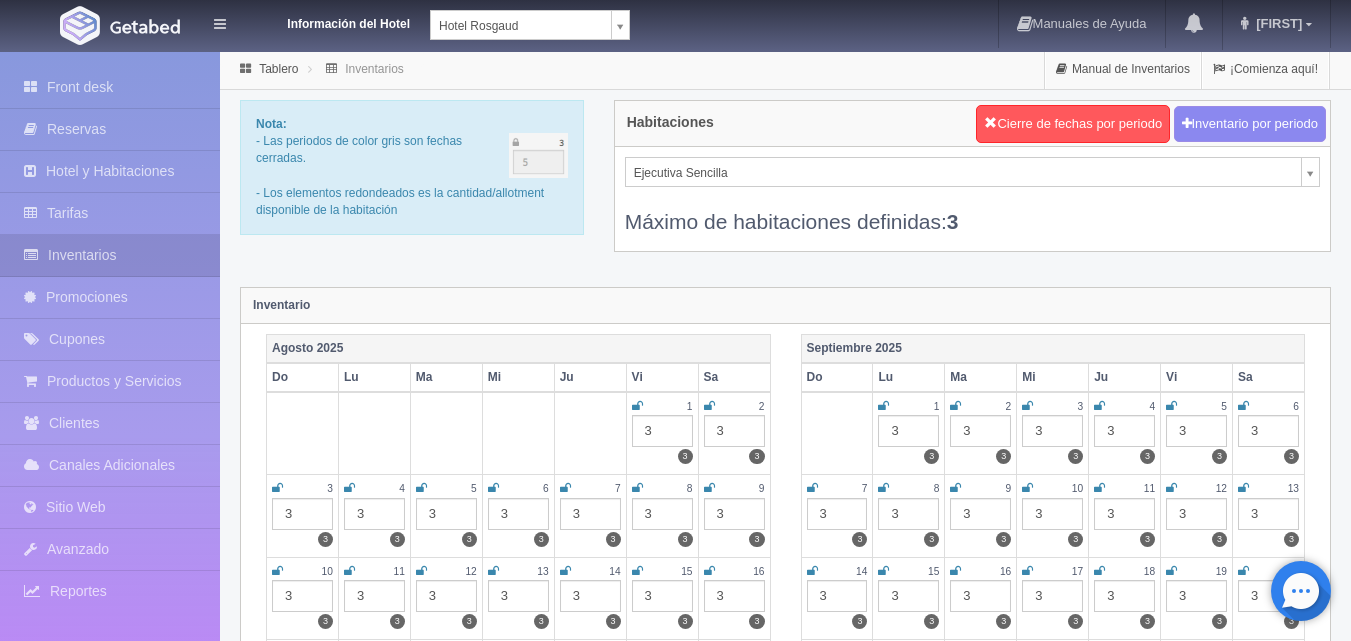 scroll, scrollTop: 0, scrollLeft: 0, axis: both 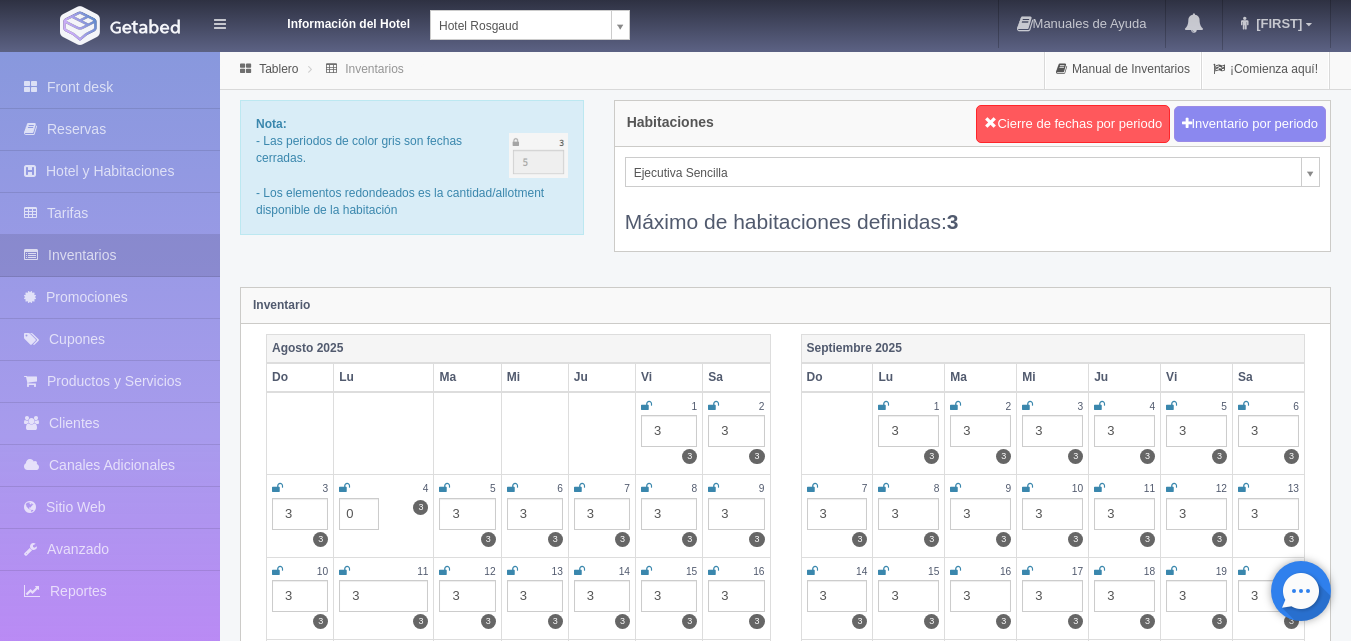 type on "0" 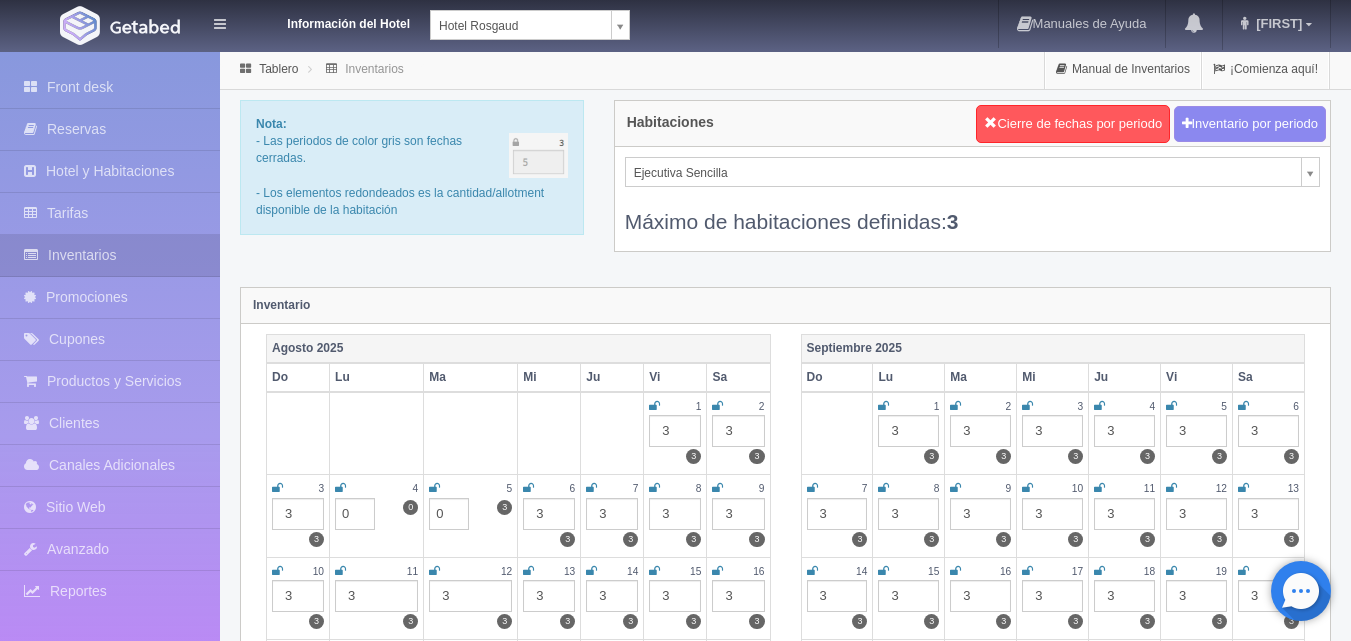 type on "0" 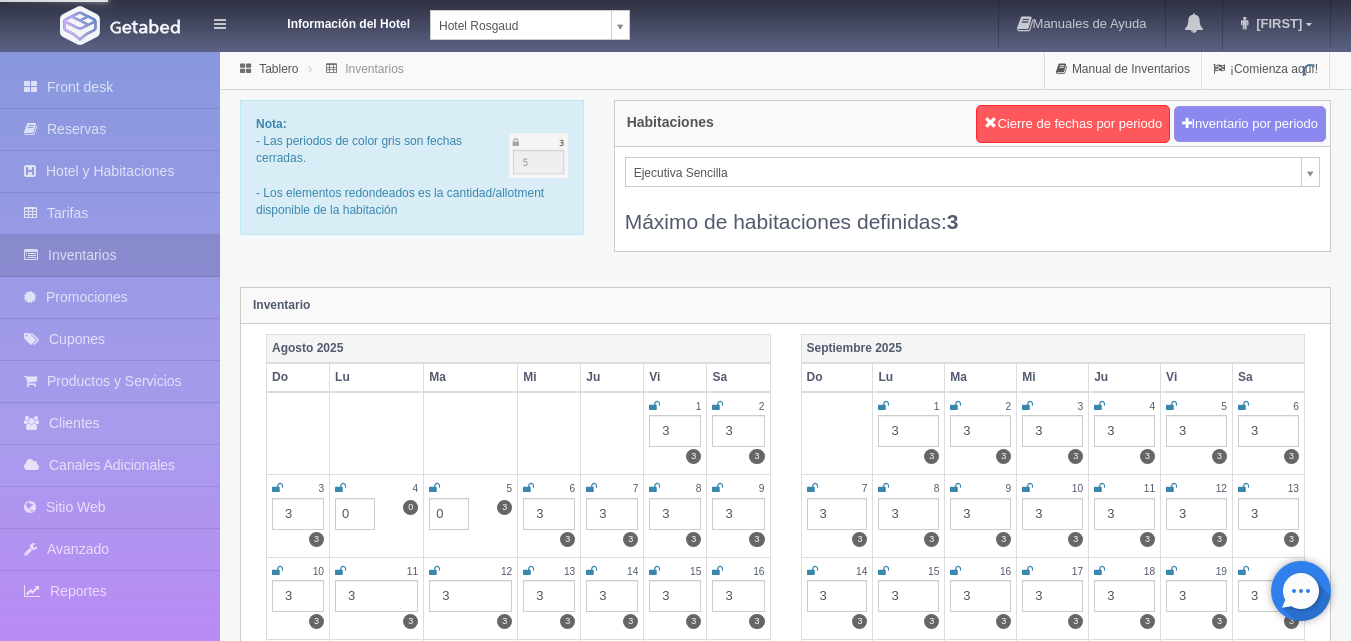 click on "3" at bounding box center (549, 514) 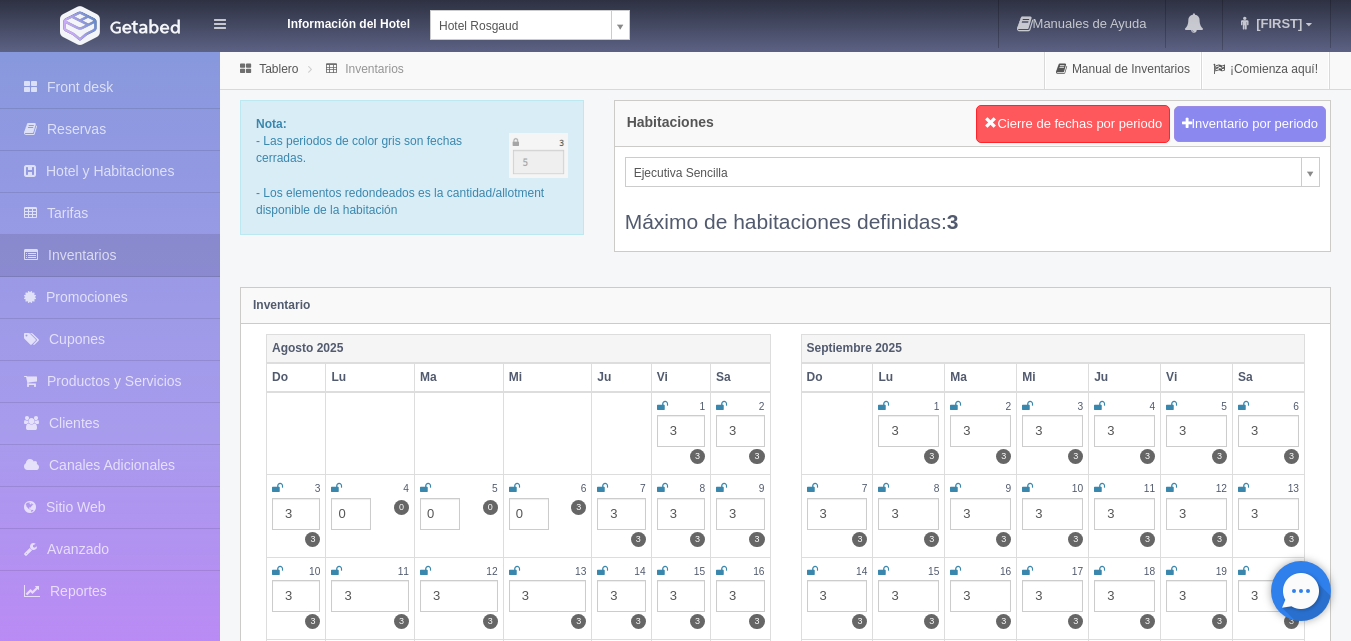 type on "0" 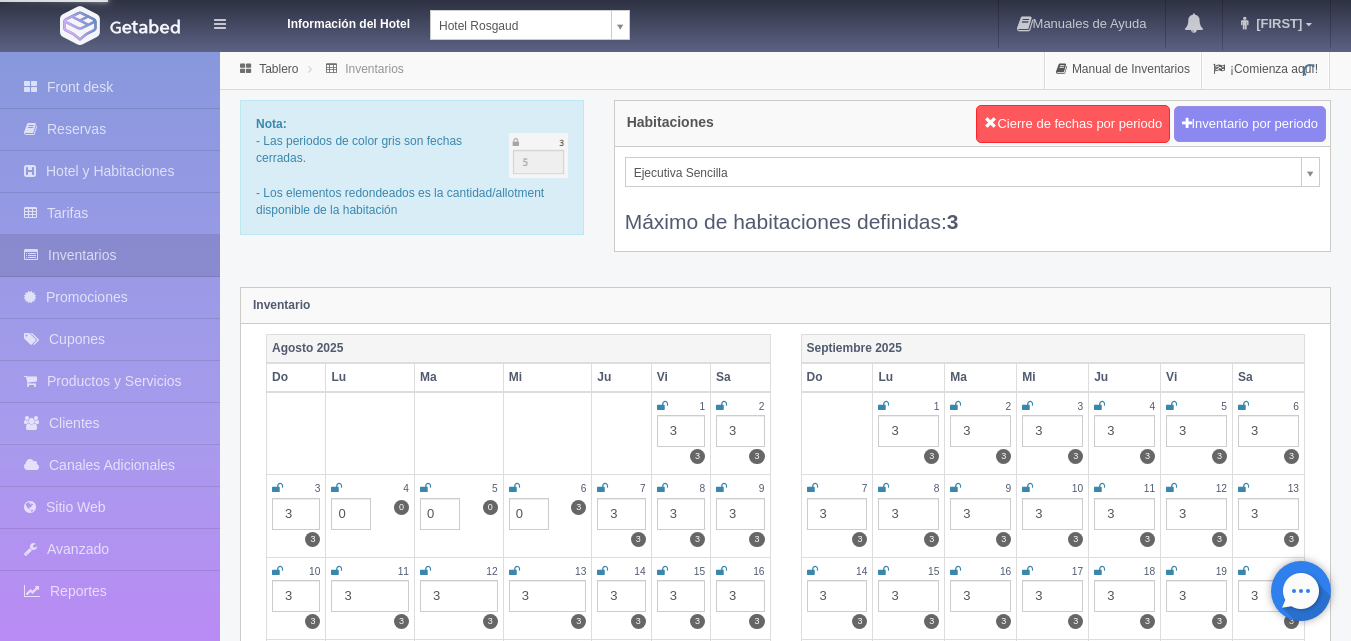 click on "3" at bounding box center (621, 514) 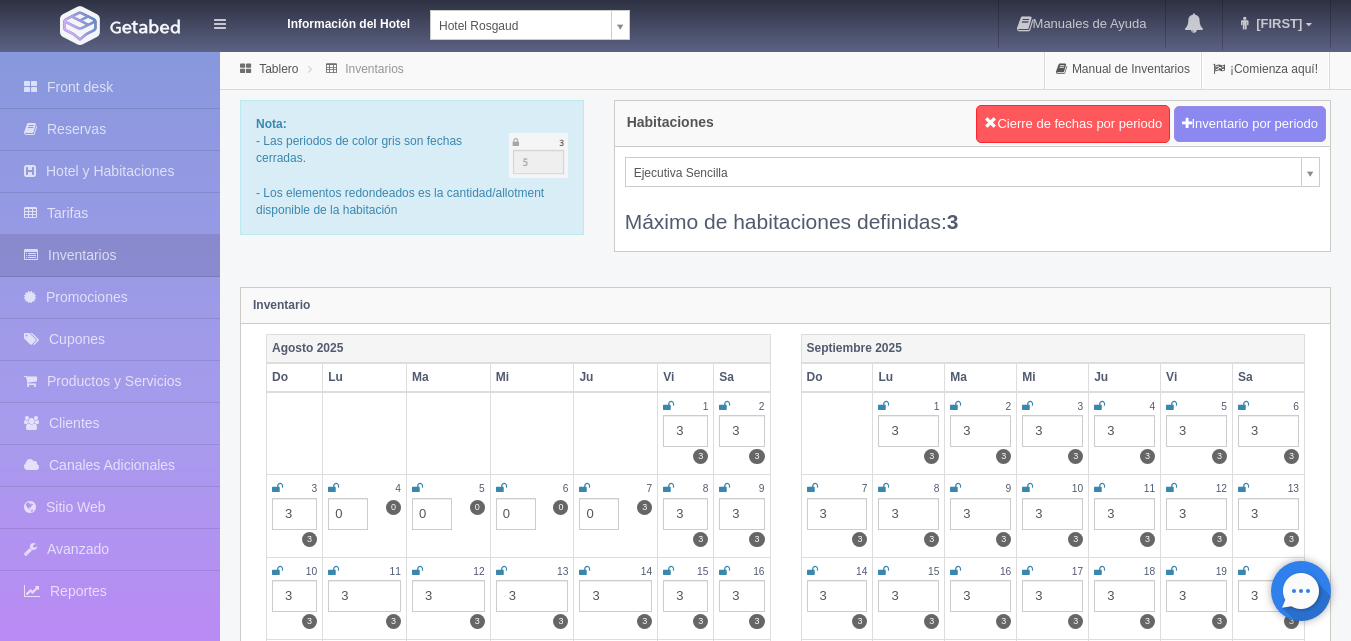type on "0" 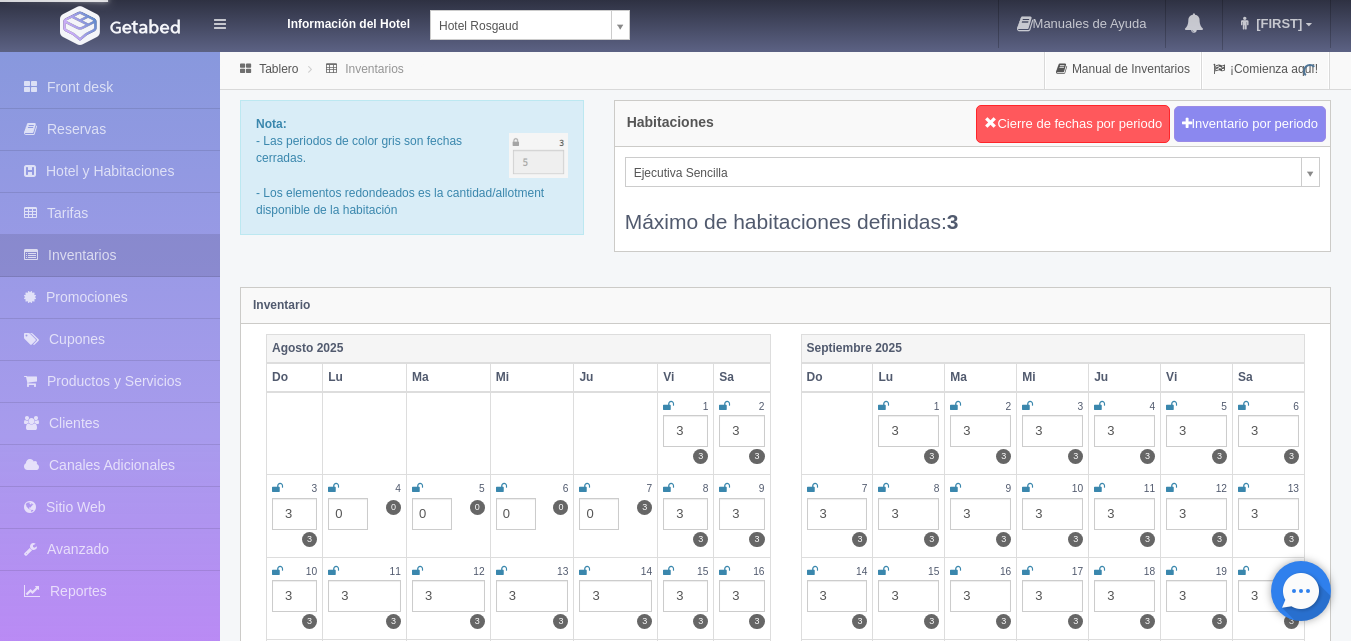 click on "3" at bounding box center (685, 514) 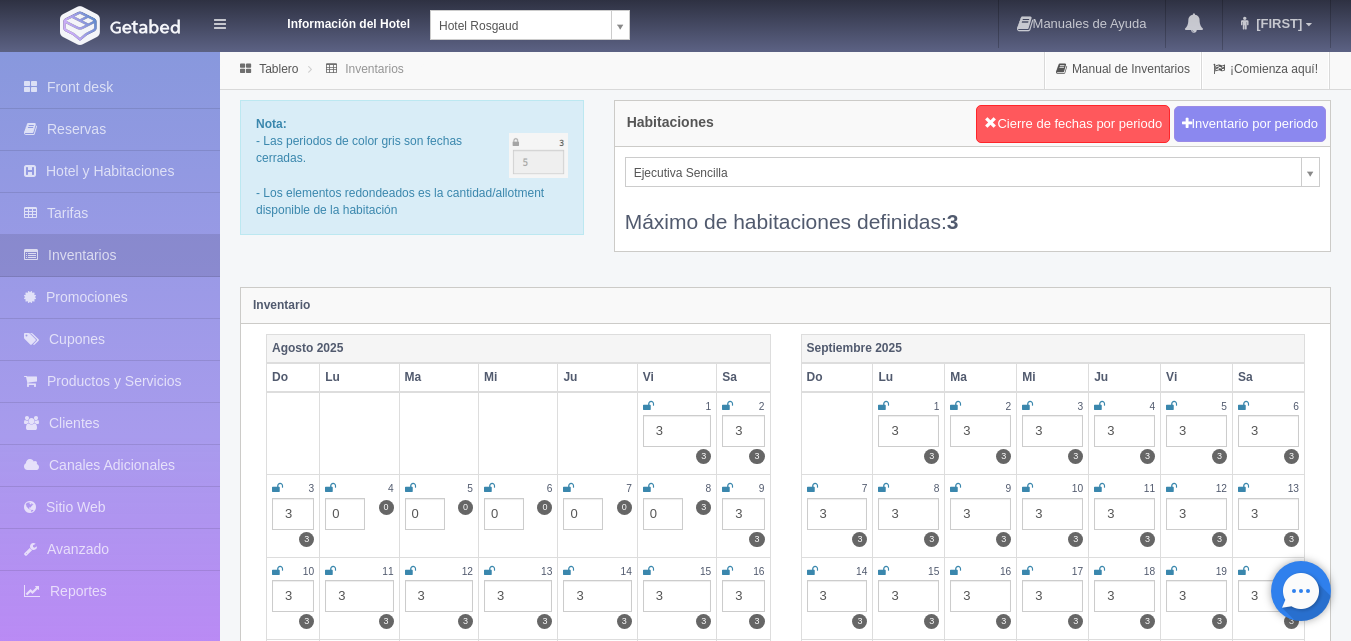 type on "0" 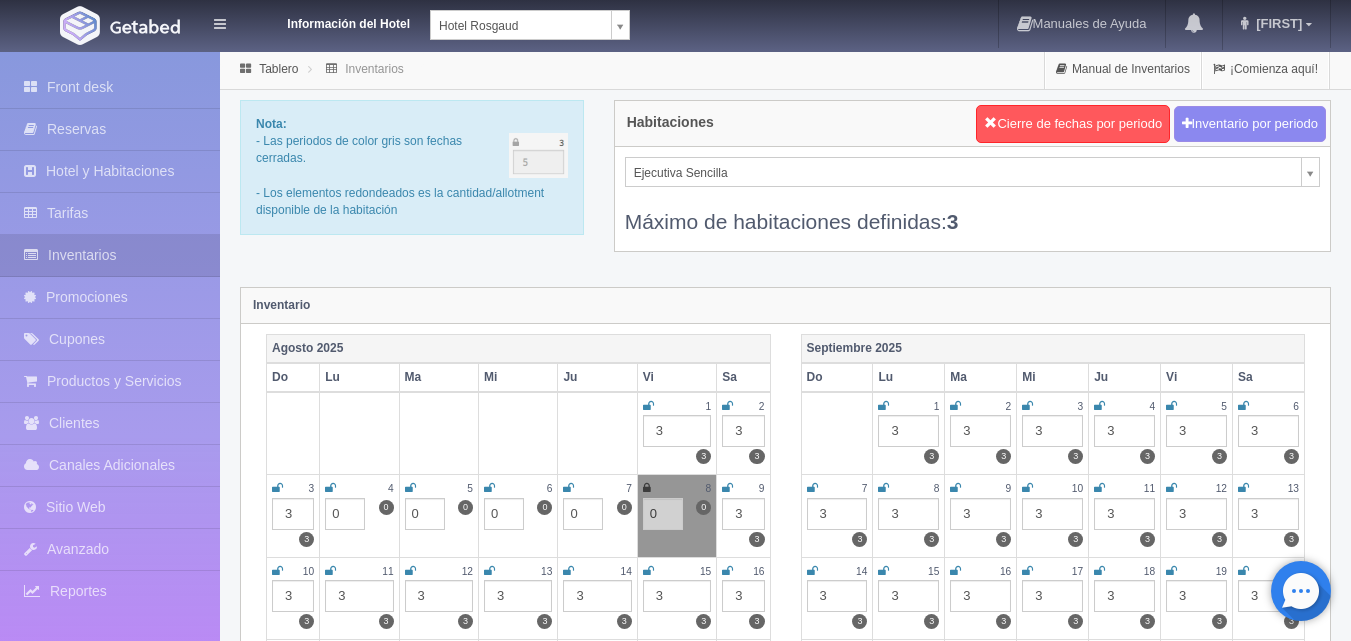 click at bounding box center (568, 488) 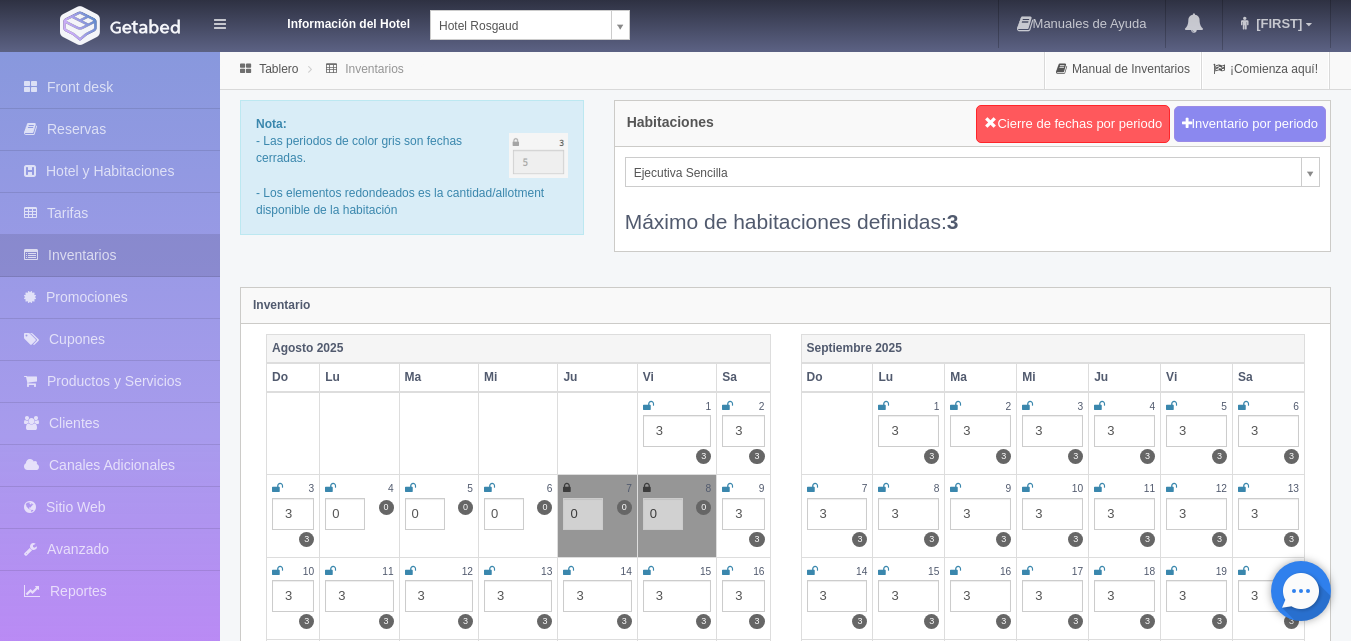 click at bounding box center [489, 488] 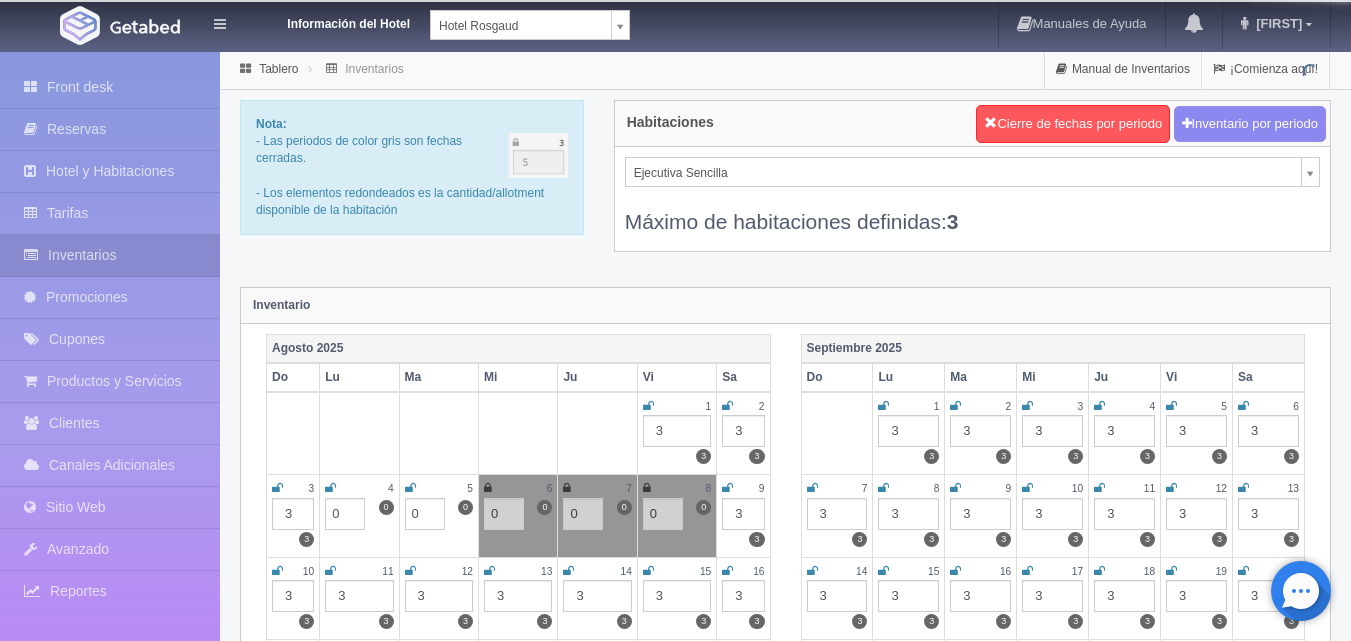 click at bounding box center (410, 488) 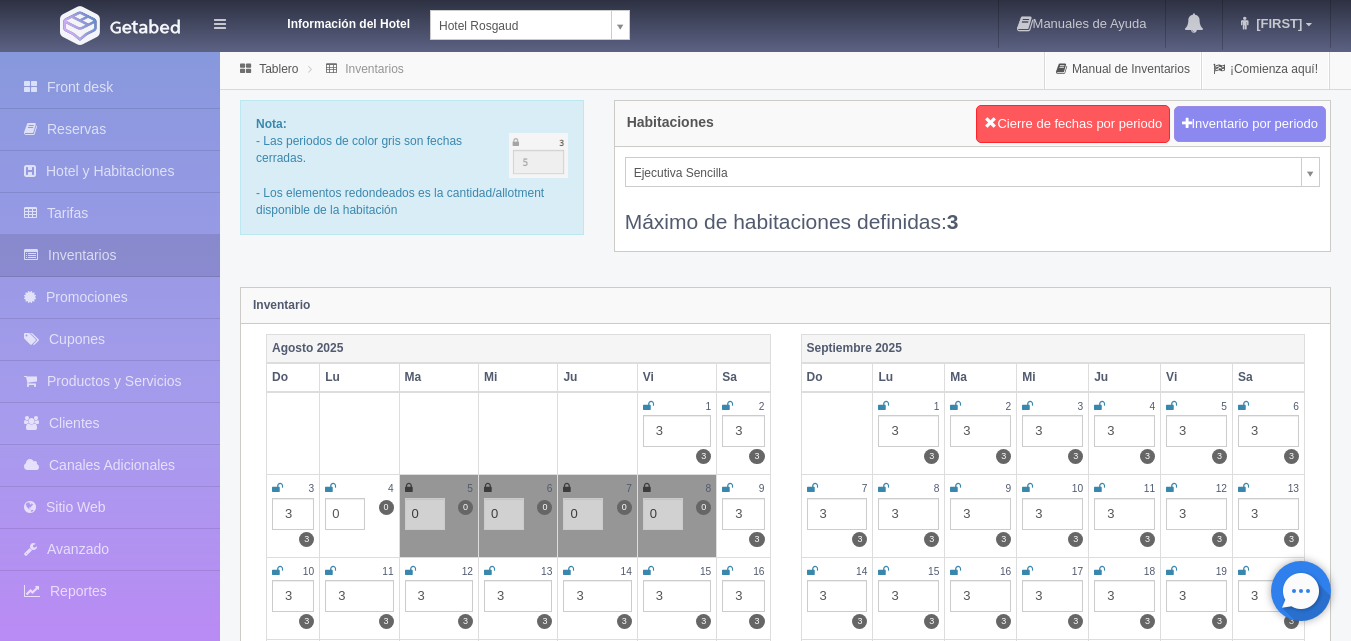 click at bounding box center (330, 488) 